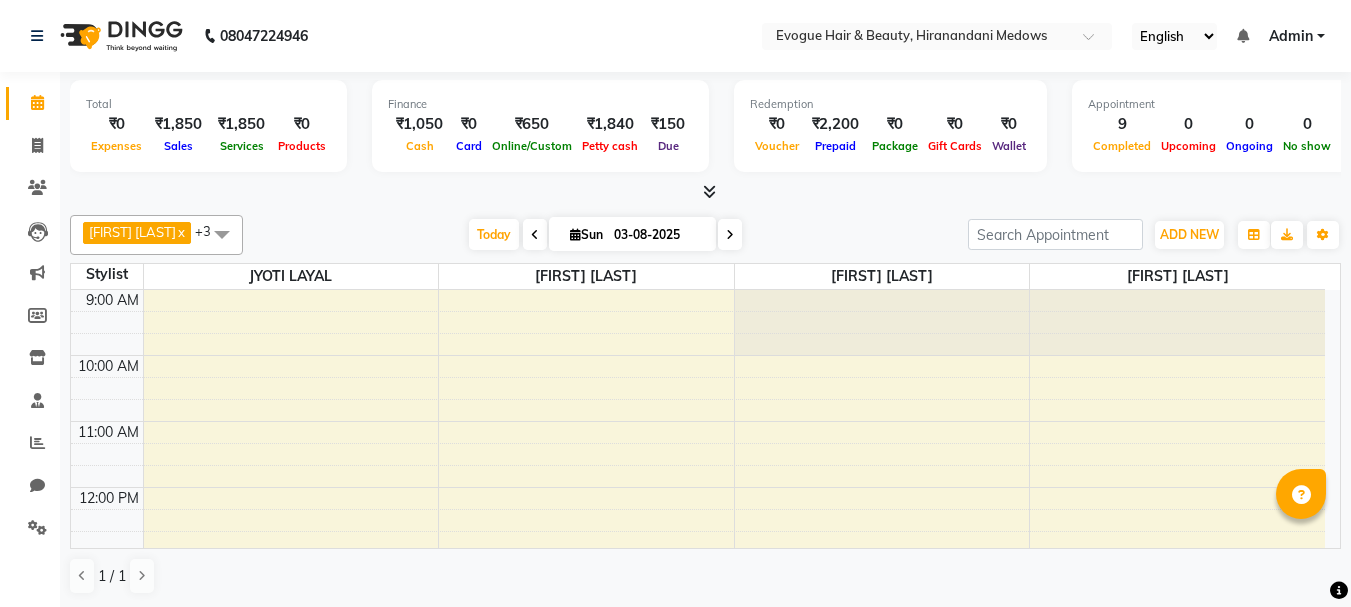 scroll, scrollTop: 0, scrollLeft: 0, axis: both 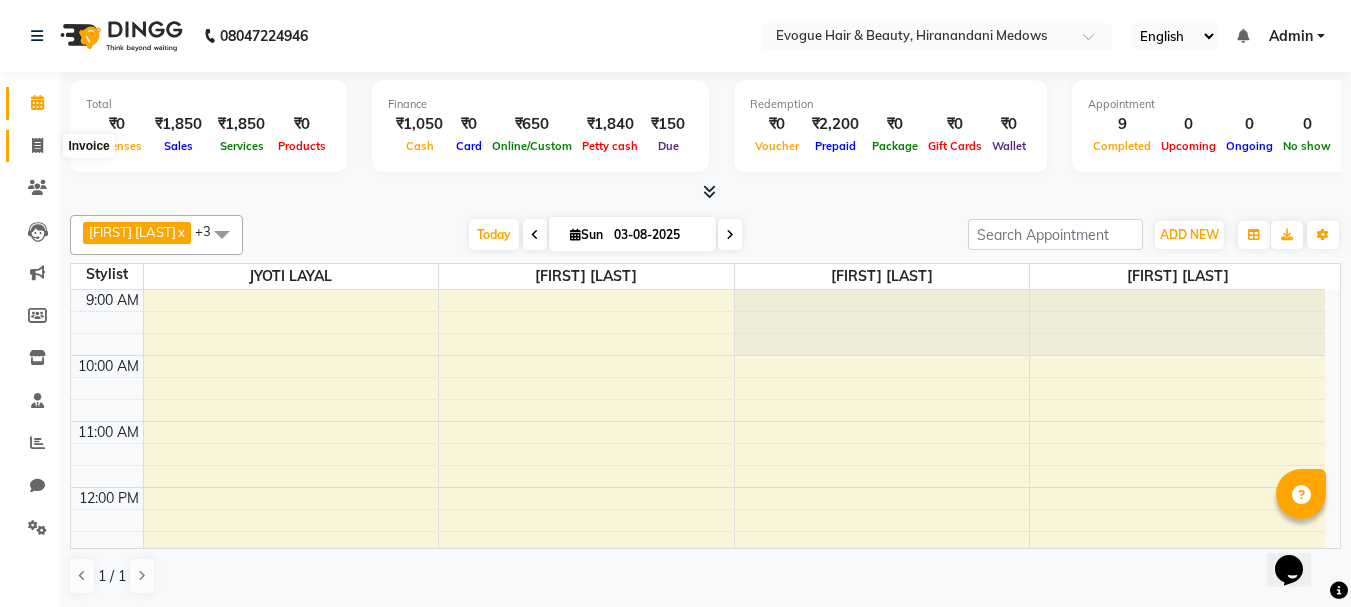 click 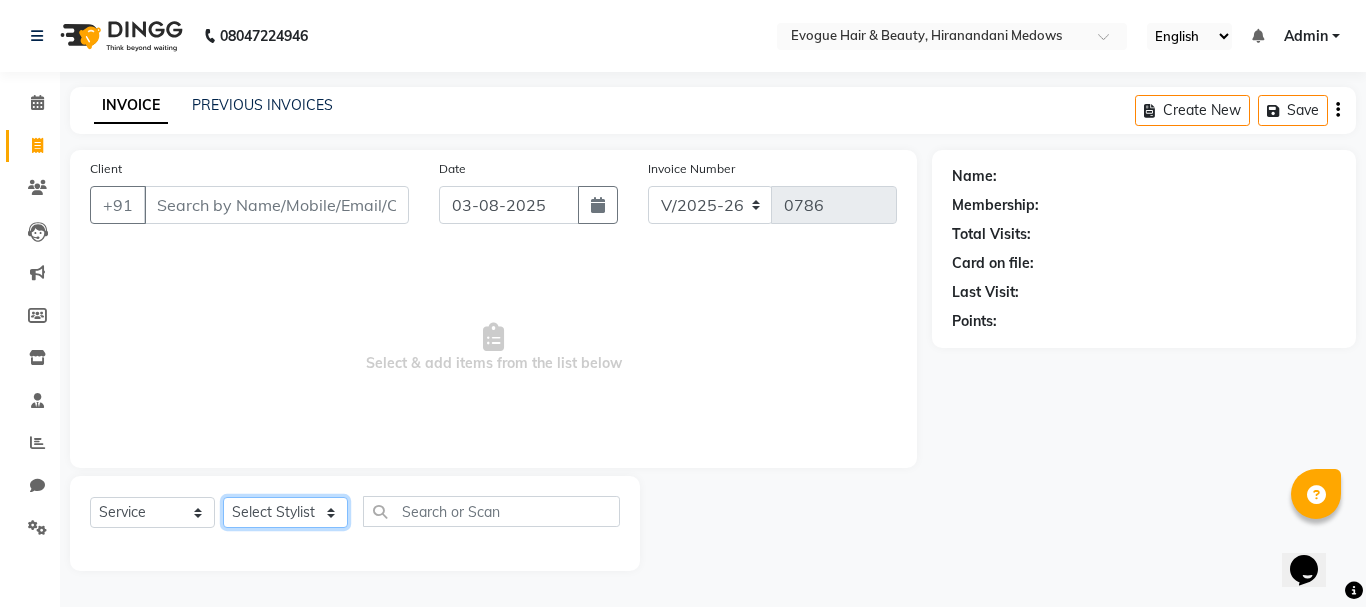 click on "Select Stylist [FIRST] [LAST] [FIRST] [LAST] Manager [FIRST] [LAST] [FIRST] [LAST]" 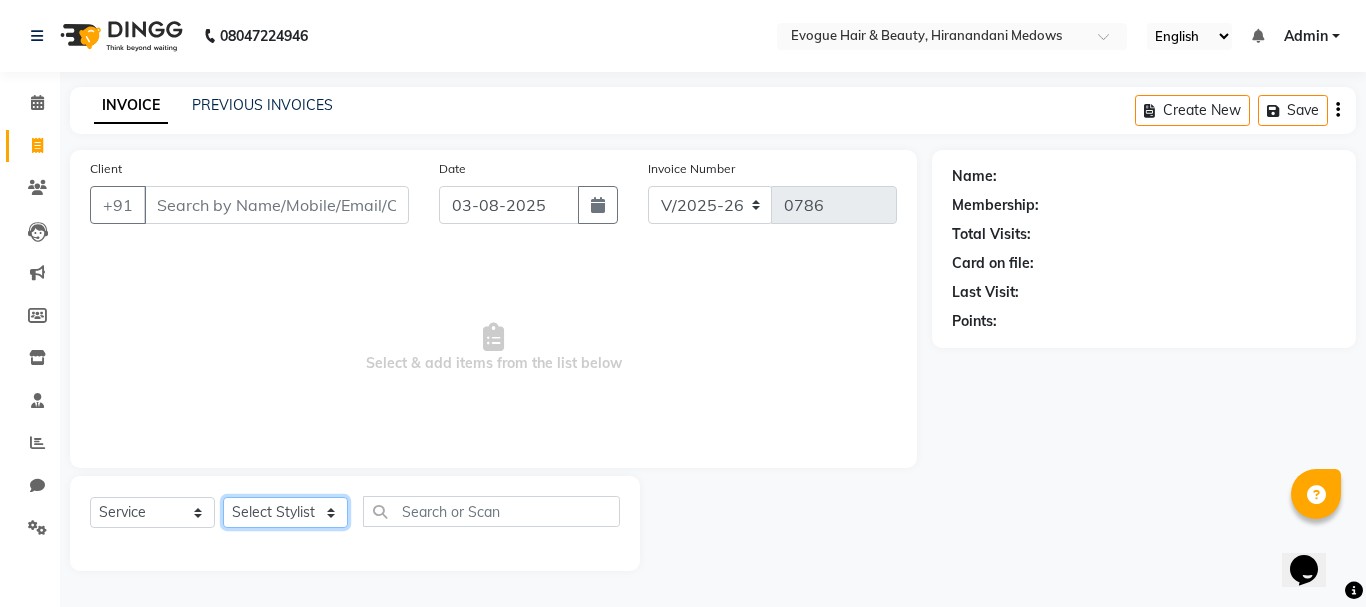 select on "70843" 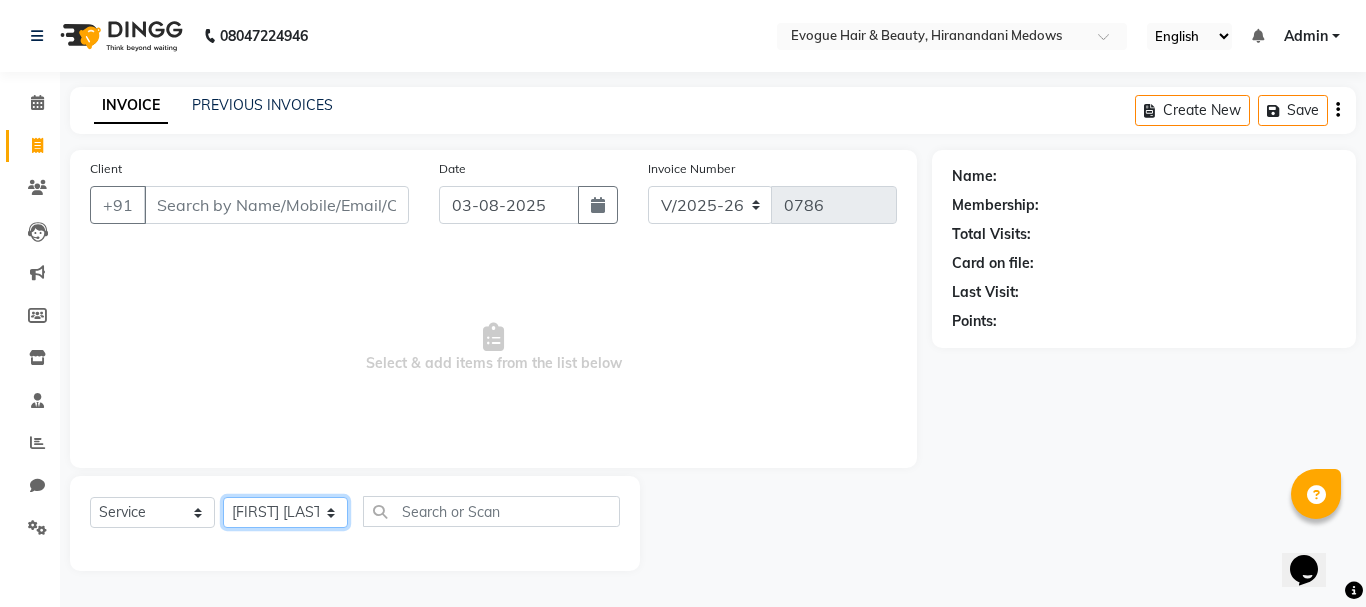 click on "Select Stylist [FIRST] [LAST] [FIRST] [LAST] Manager [FIRST] [LAST] [FIRST] [LAST]" 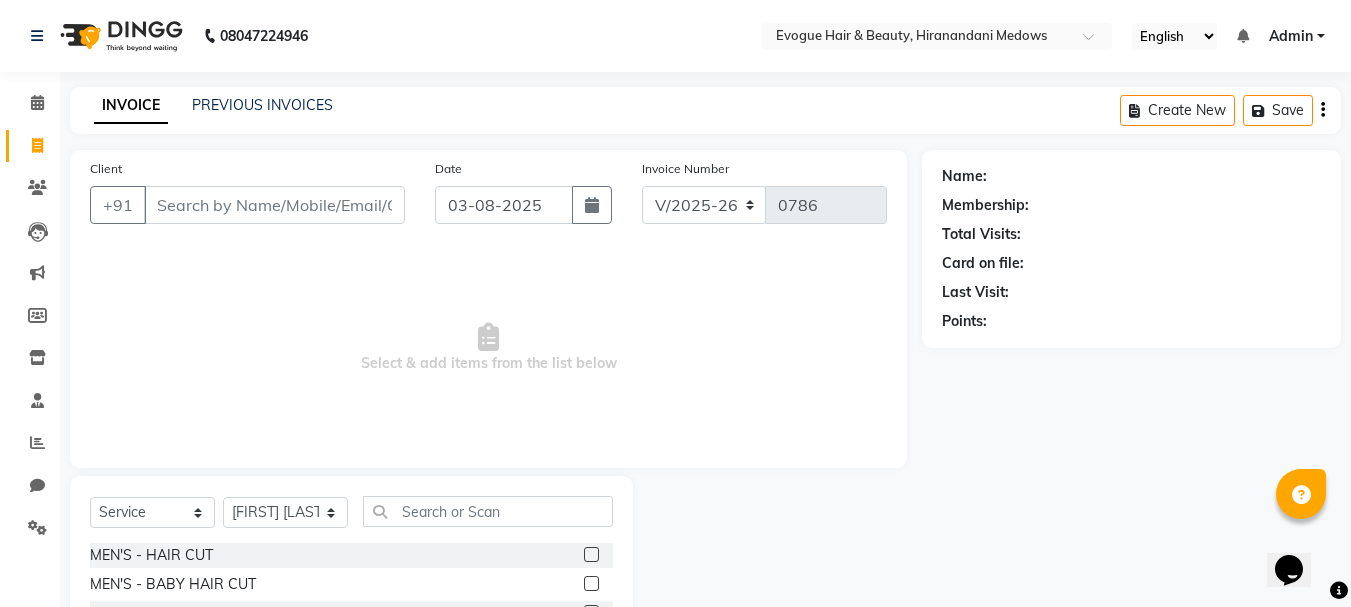 click 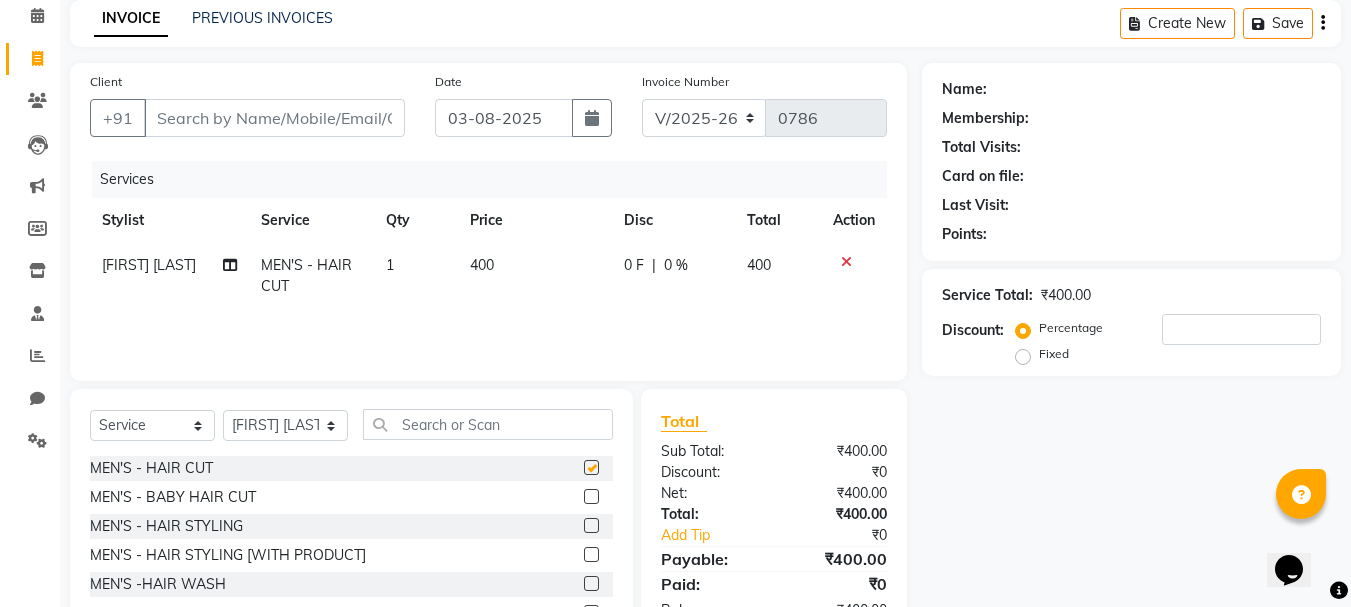 checkbox on "false" 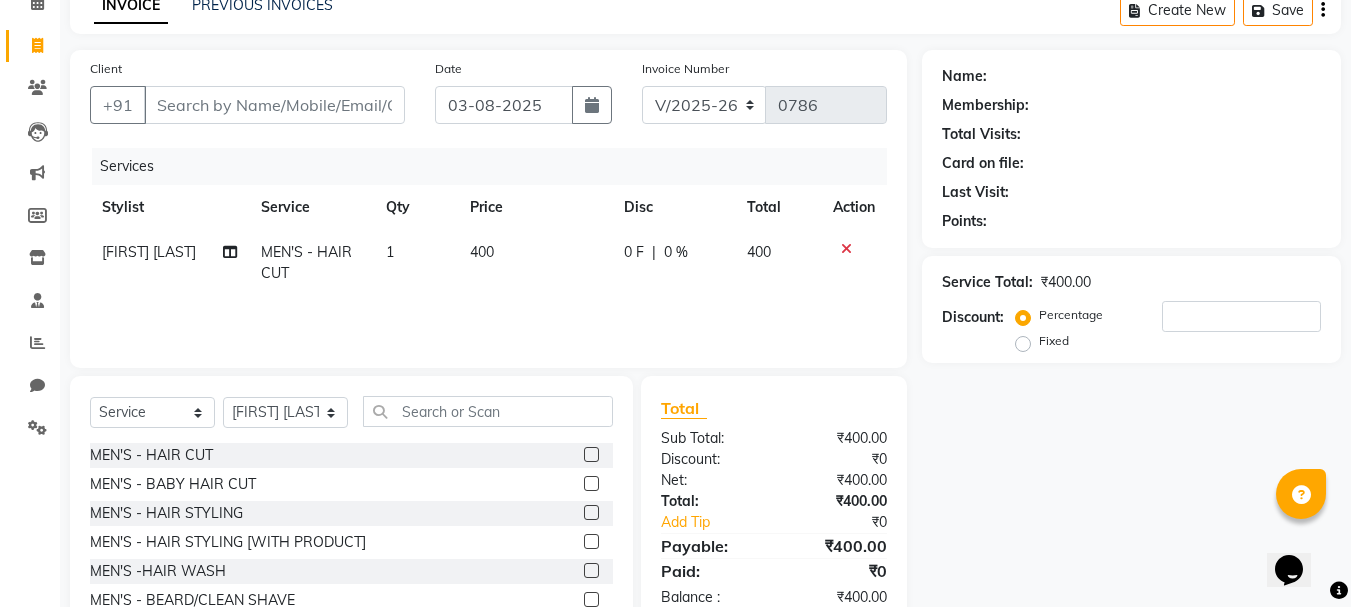 scroll, scrollTop: 194, scrollLeft: 0, axis: vertical 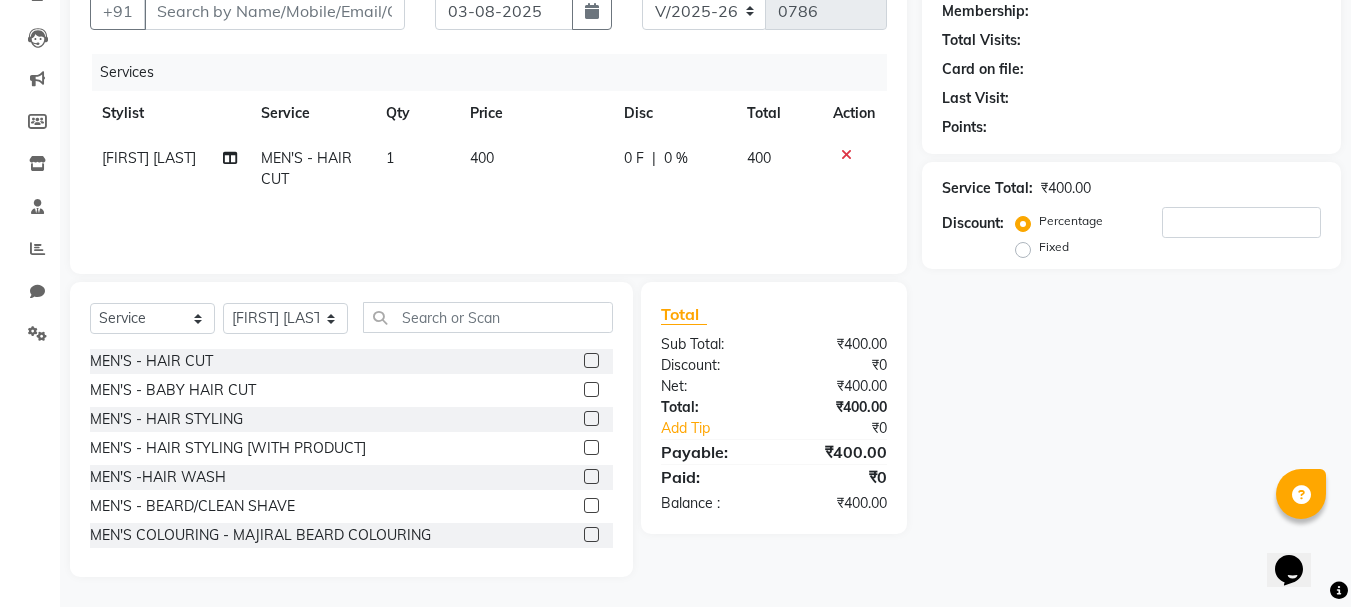 click 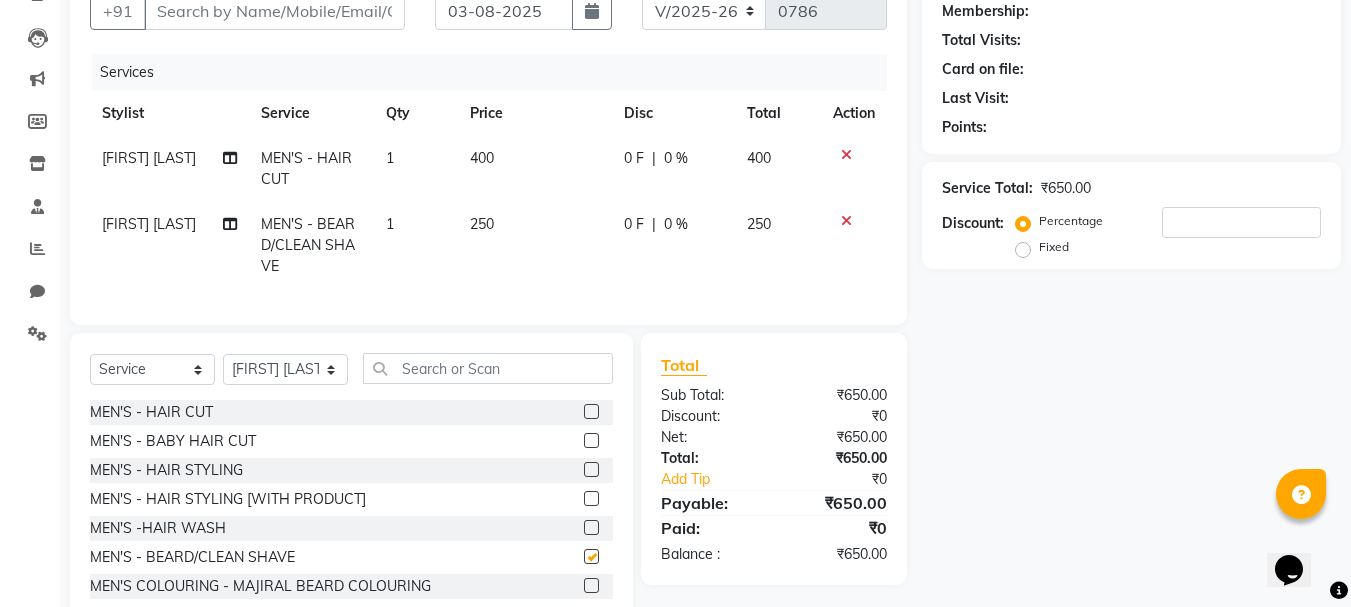 checkbox on "false" 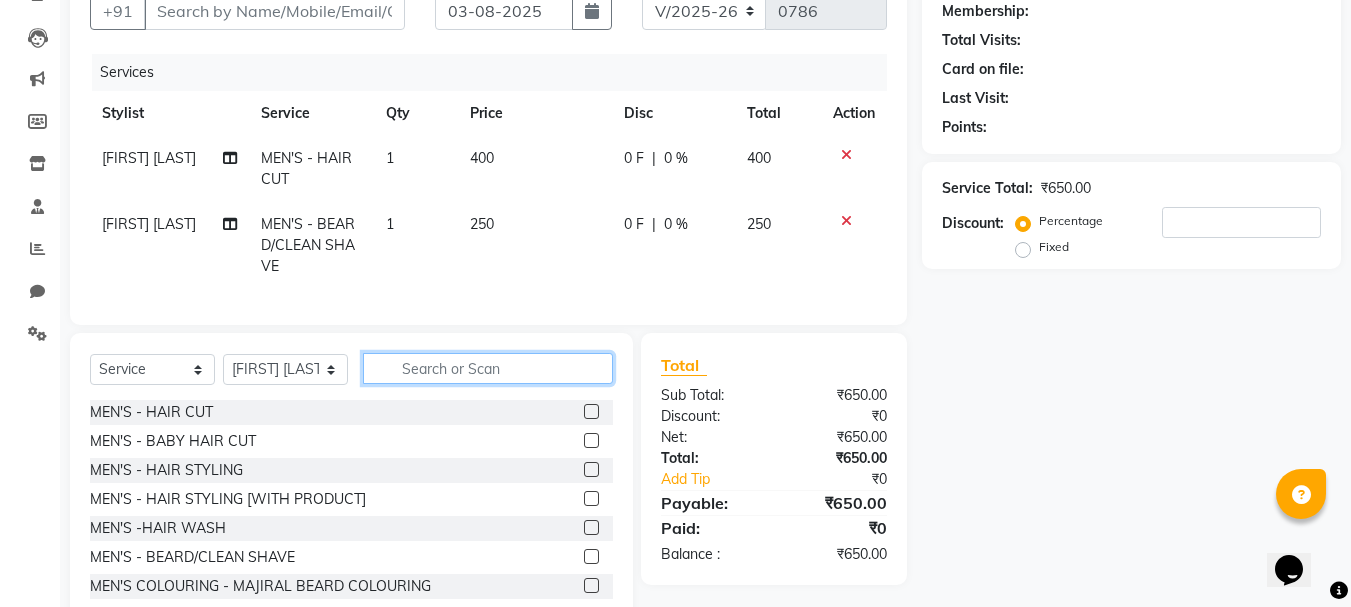 click 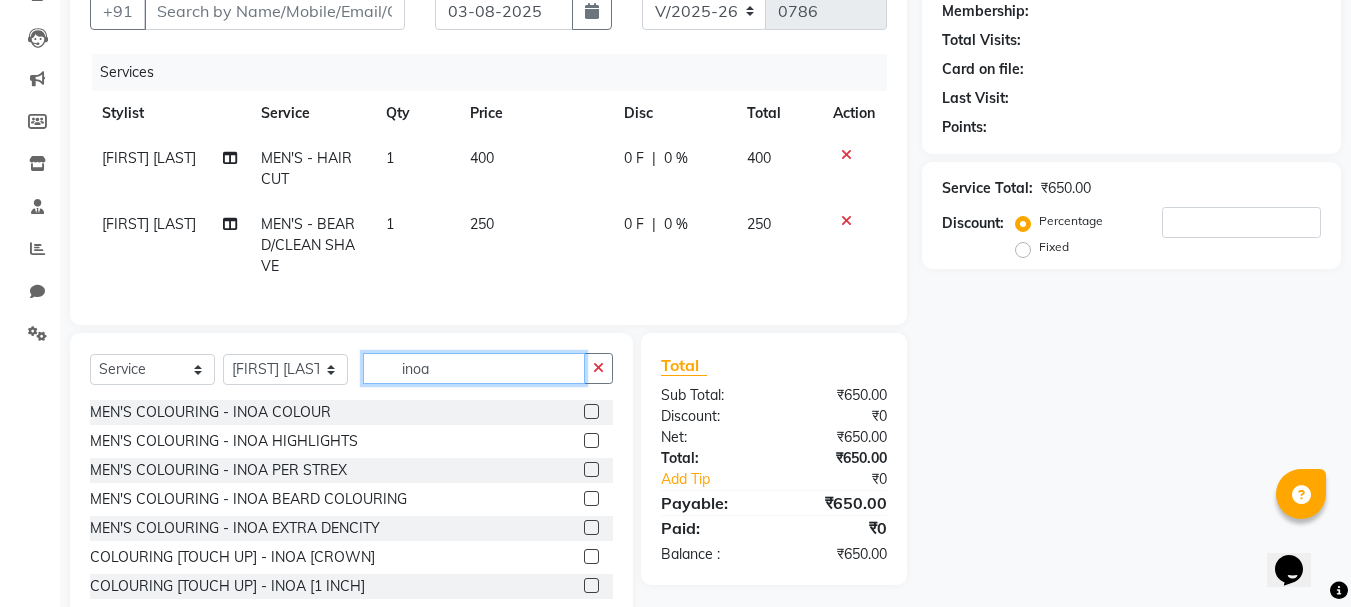 type on "inoa" 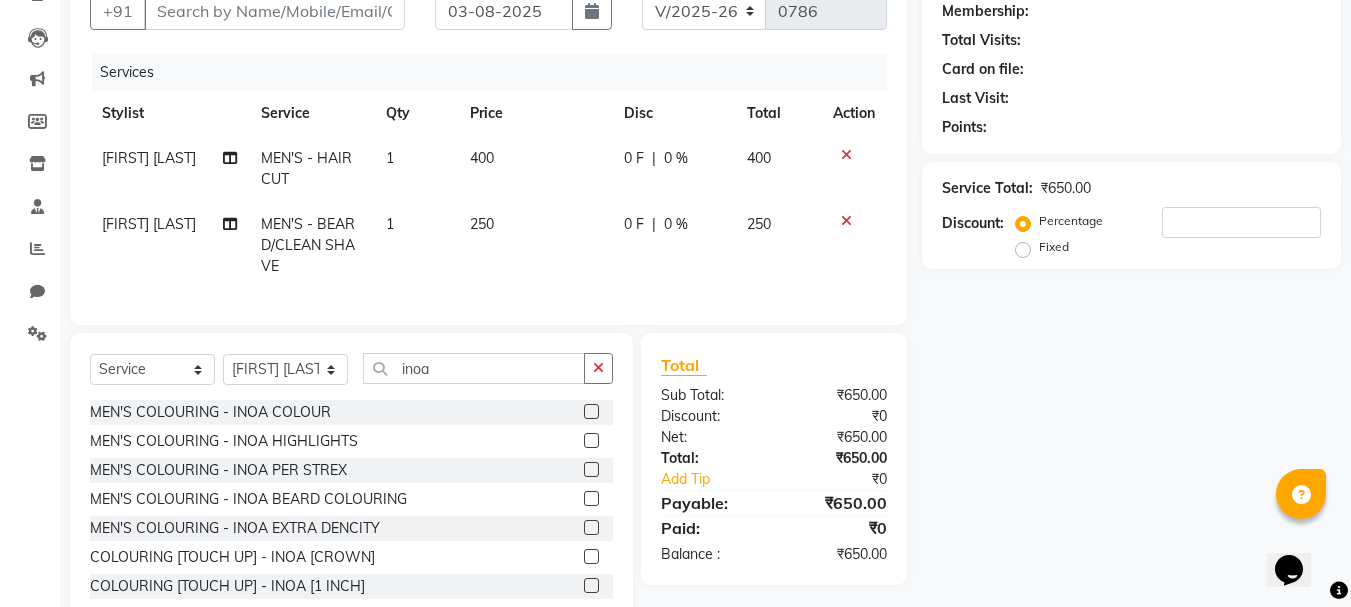 click 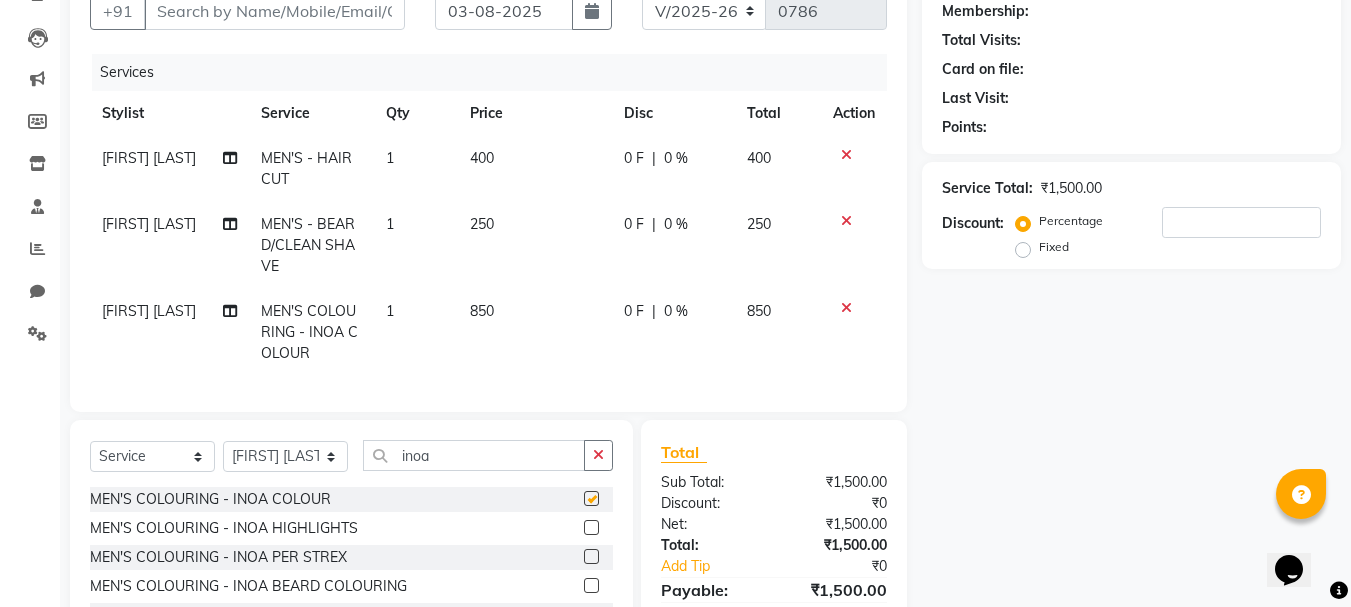 checkbox on "false" 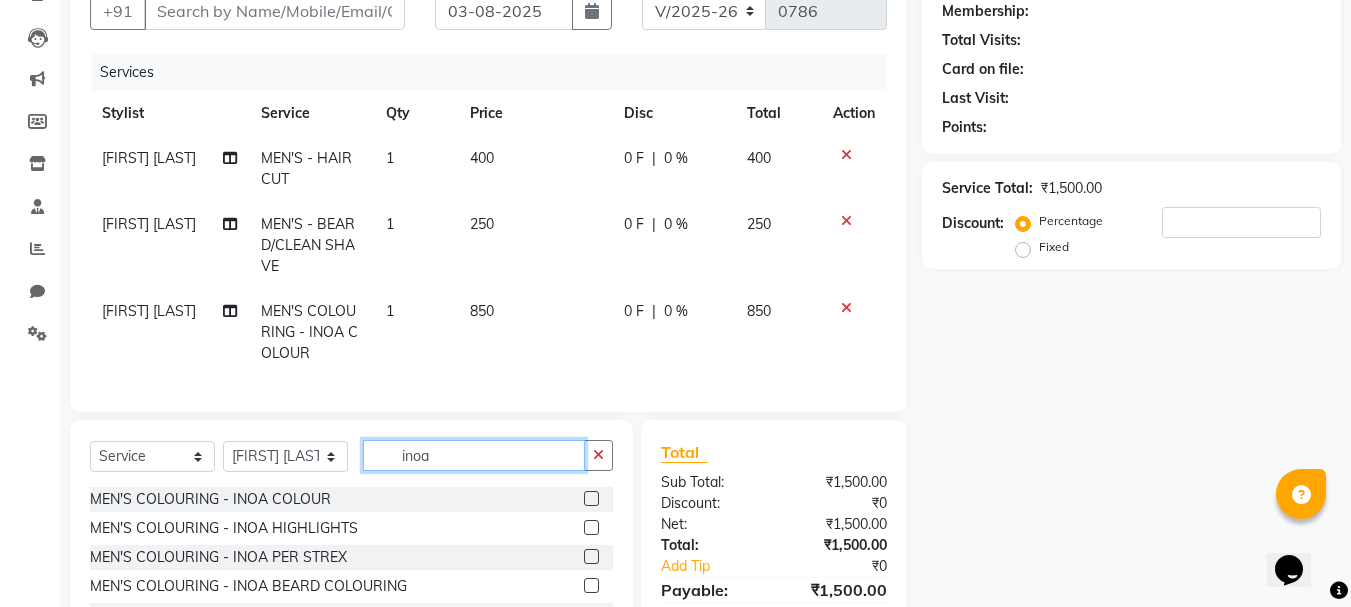 click on "inoa" 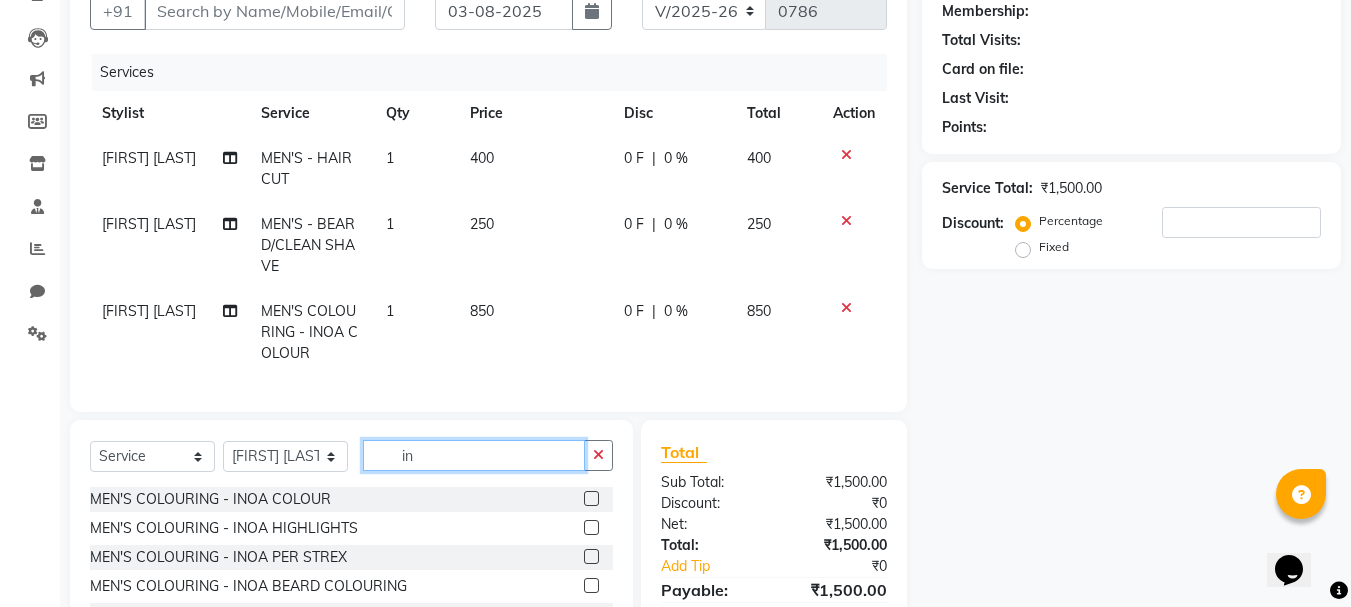 type on "i" 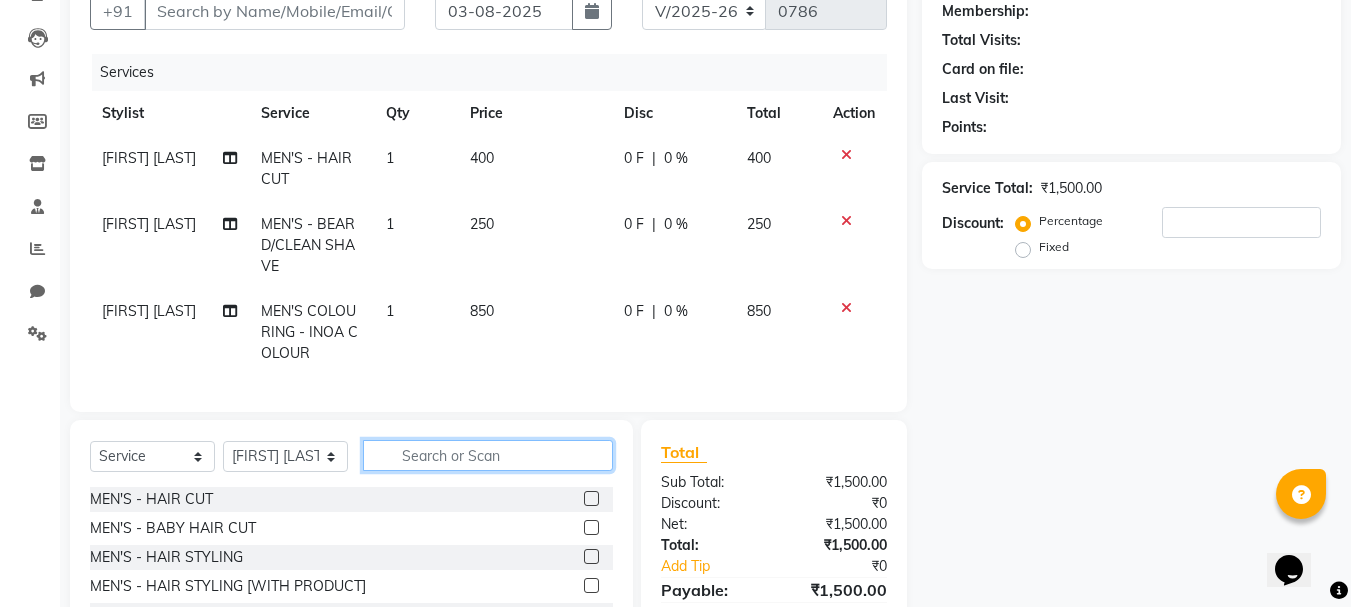 scroll, scrollTop: 294, scrollLeft: 0, axis: vertical 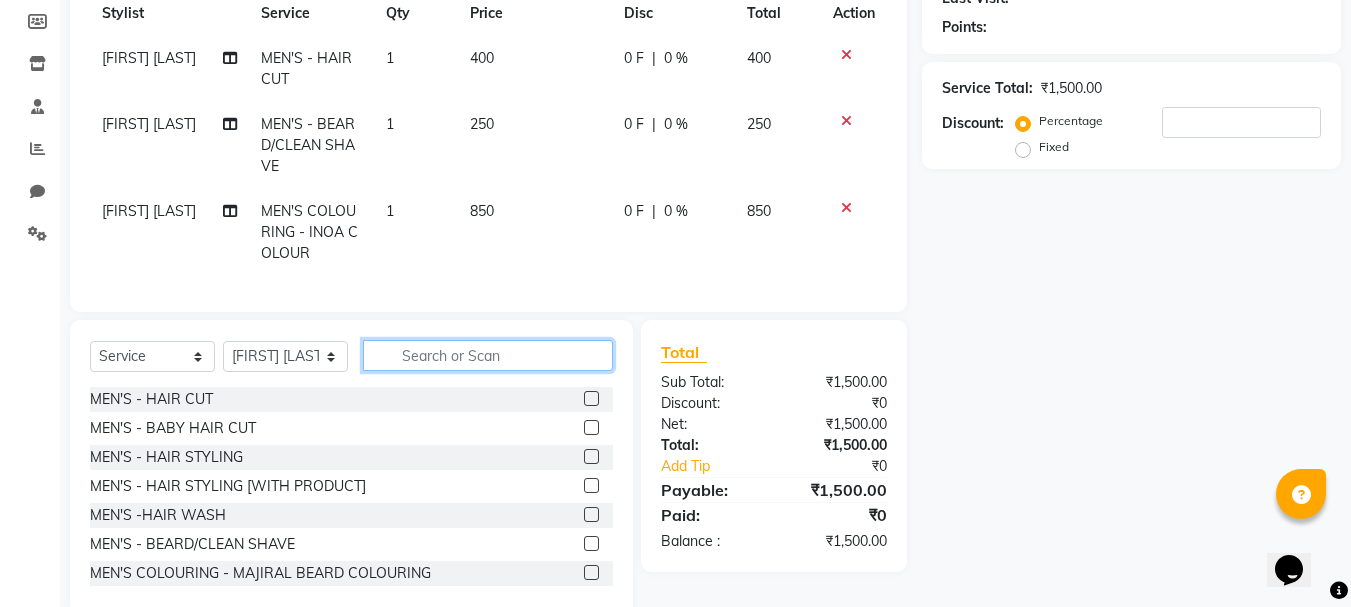 type 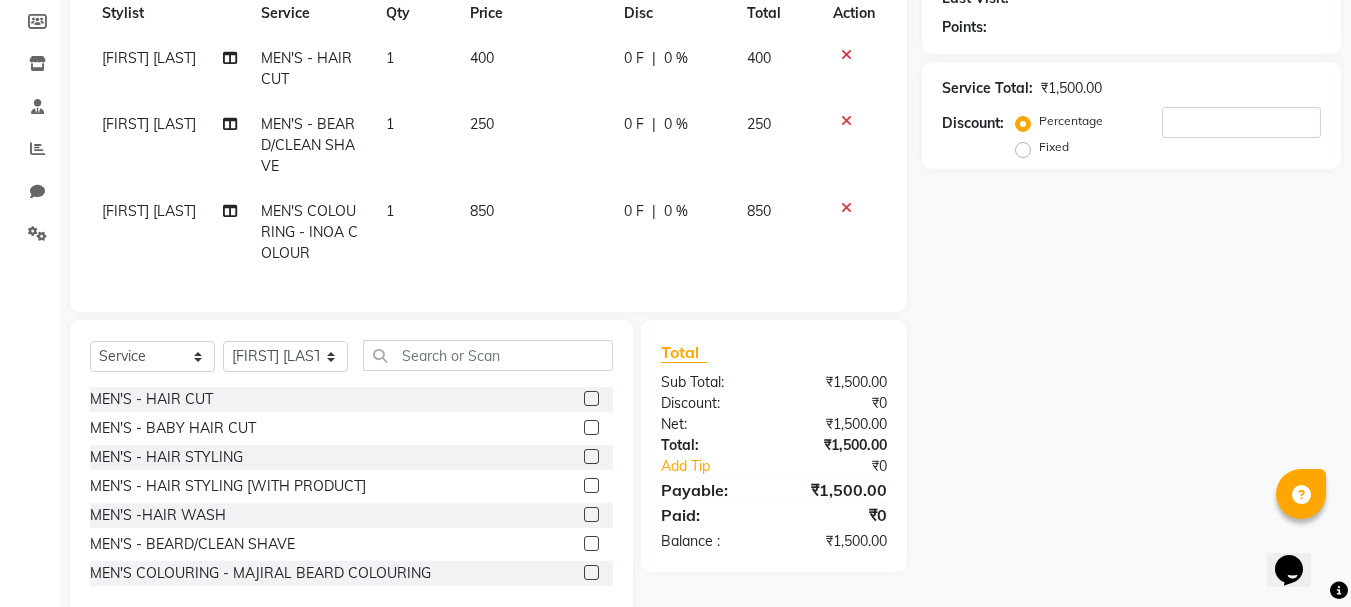 click 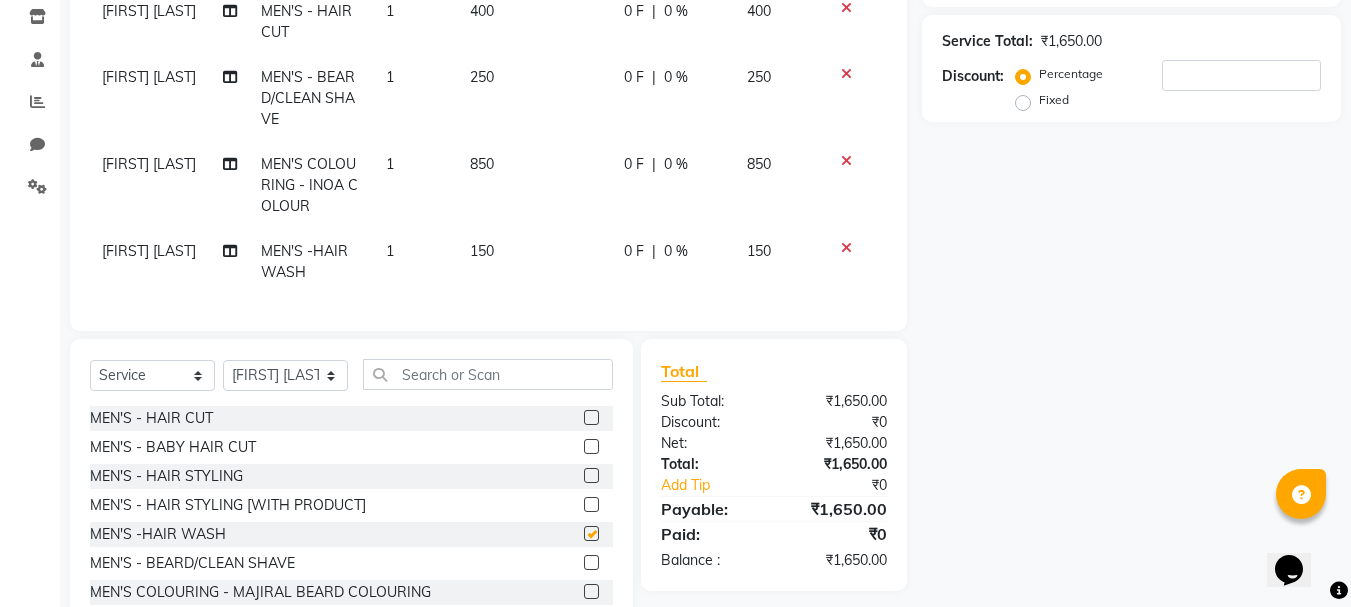 checkbox on "false" 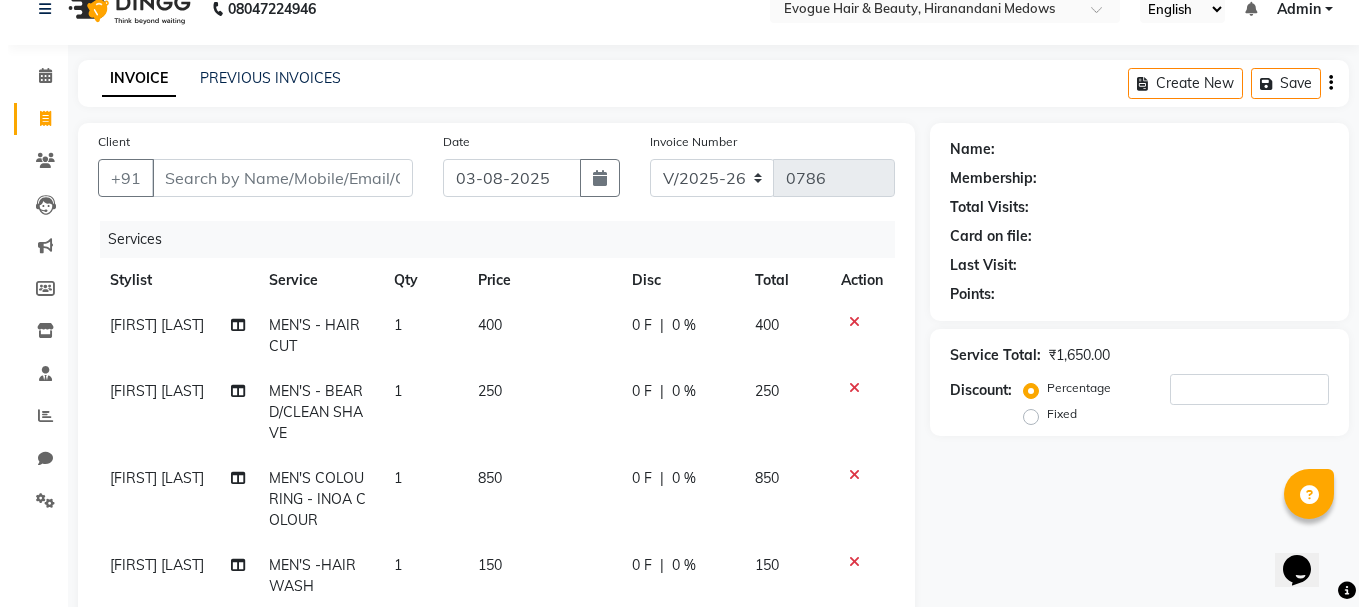scroll, scrollTop: 13, scrollLeft: 0, axis: vertical 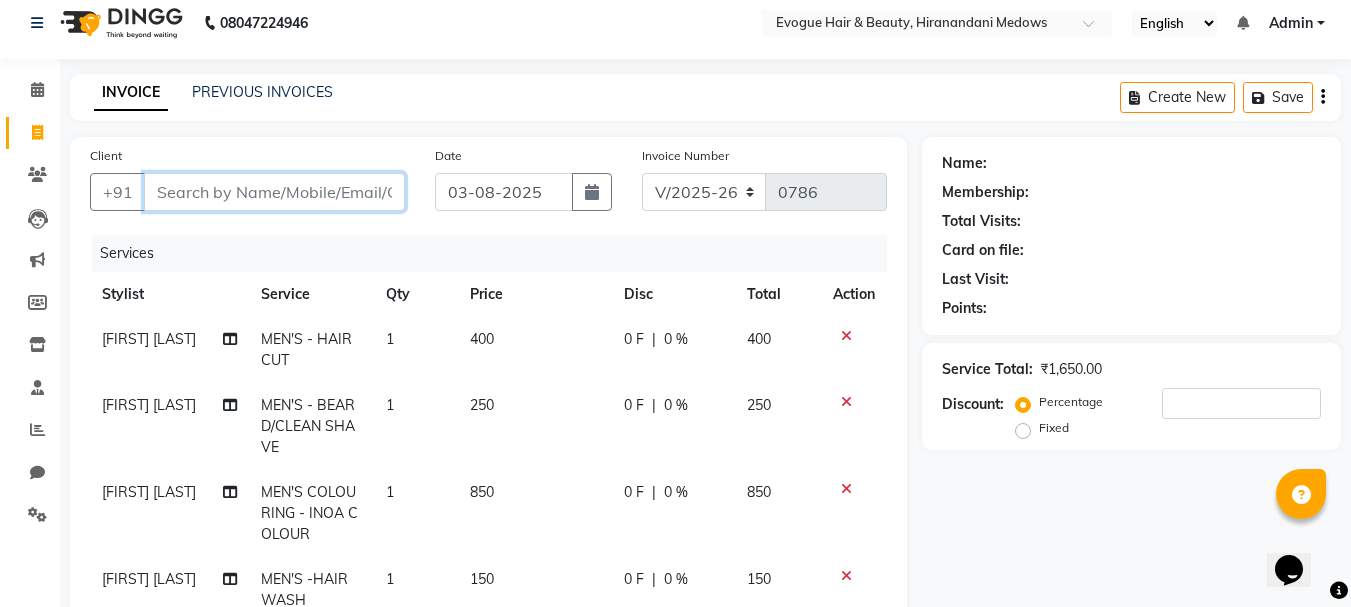 click on "Client" at bounding box center [274, 192] 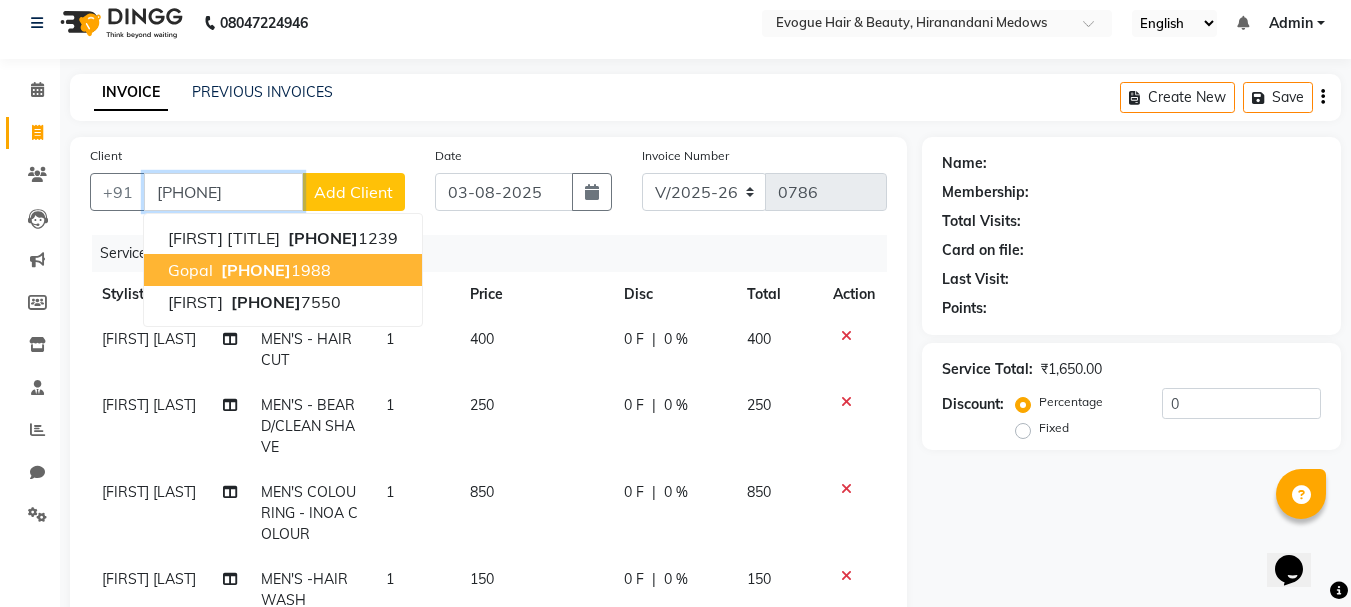 click on "[FIRST]   [PHONE]" at bounding box center (283, 270) 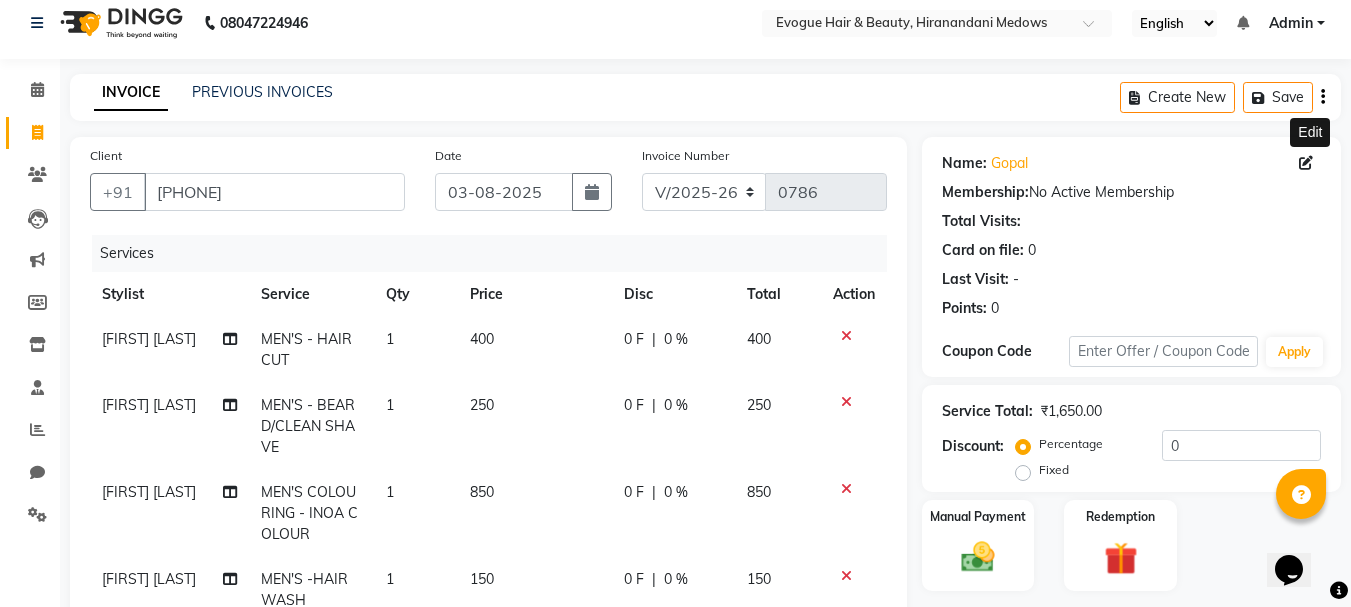 click 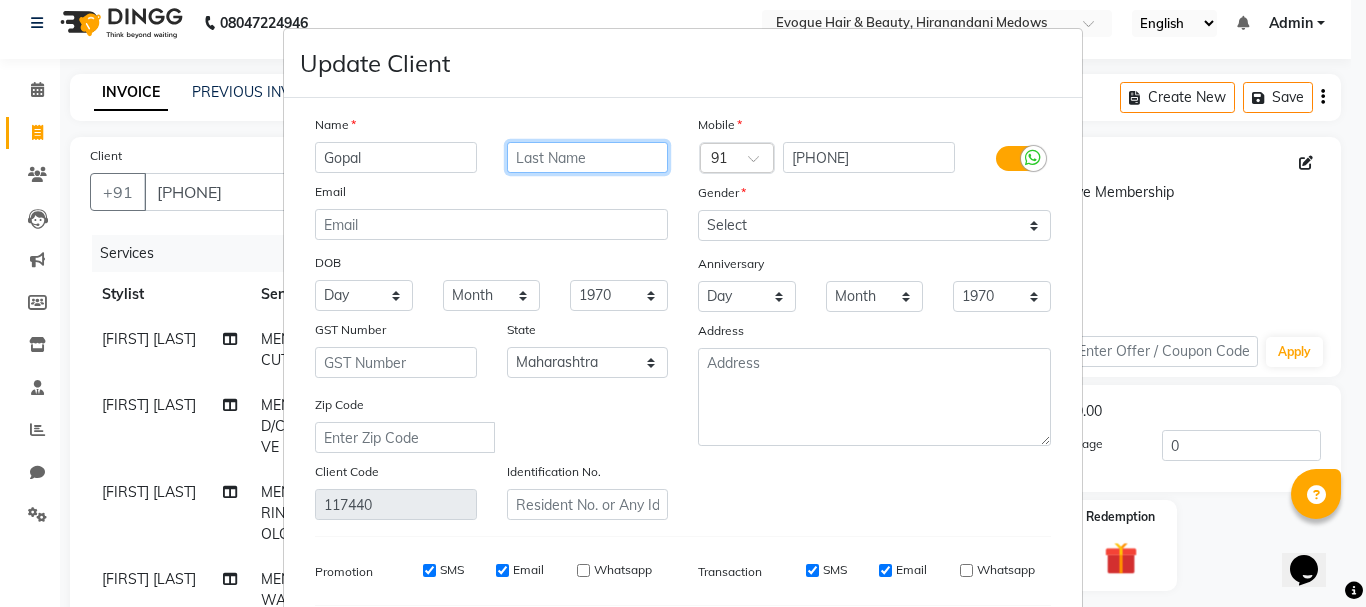 click at bounding box center [588, 157] 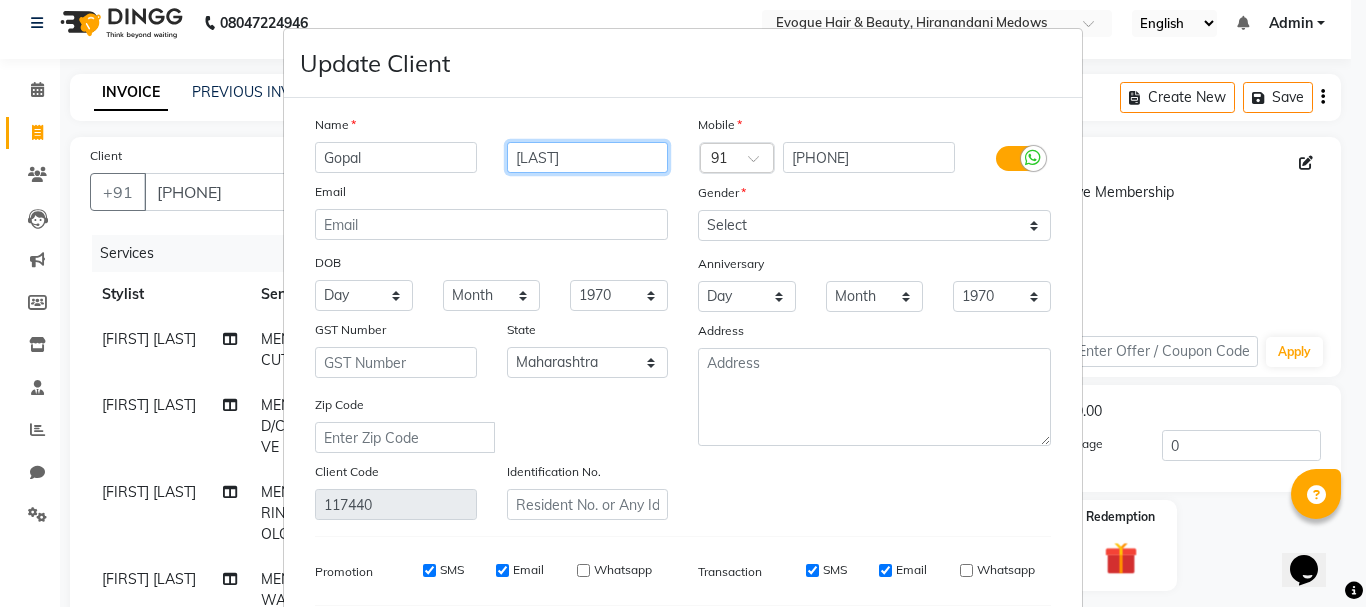 type on "[LAST]" 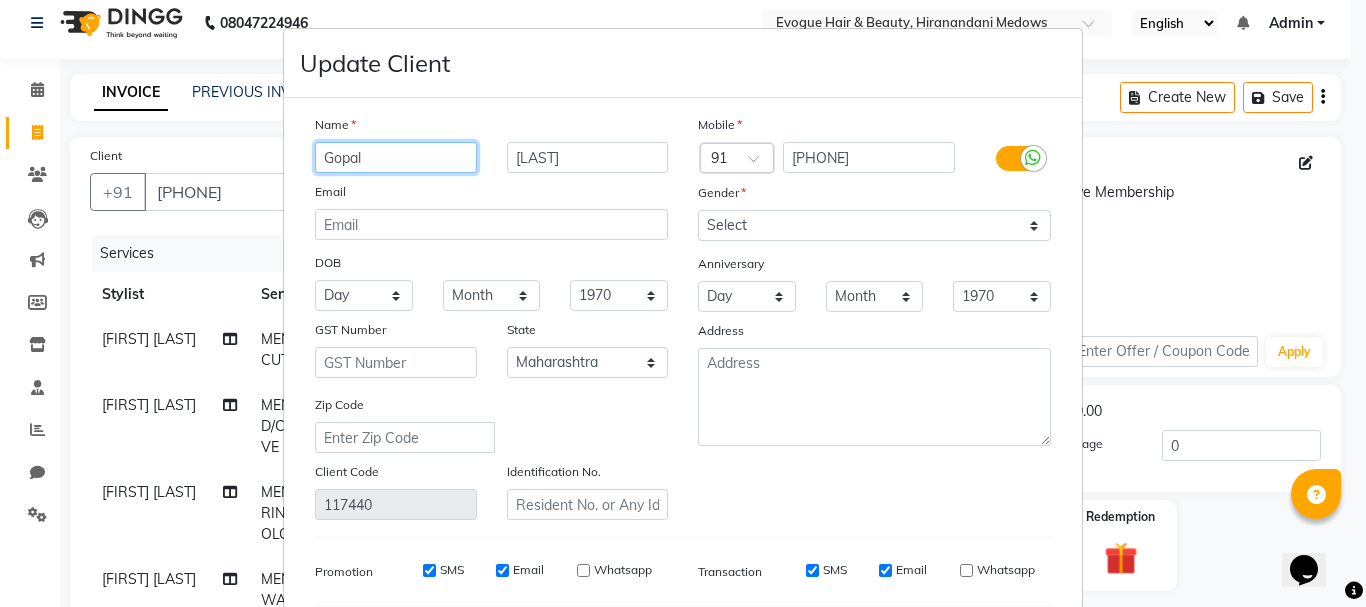 click on "Gopal" at bounding box center (396, 157) 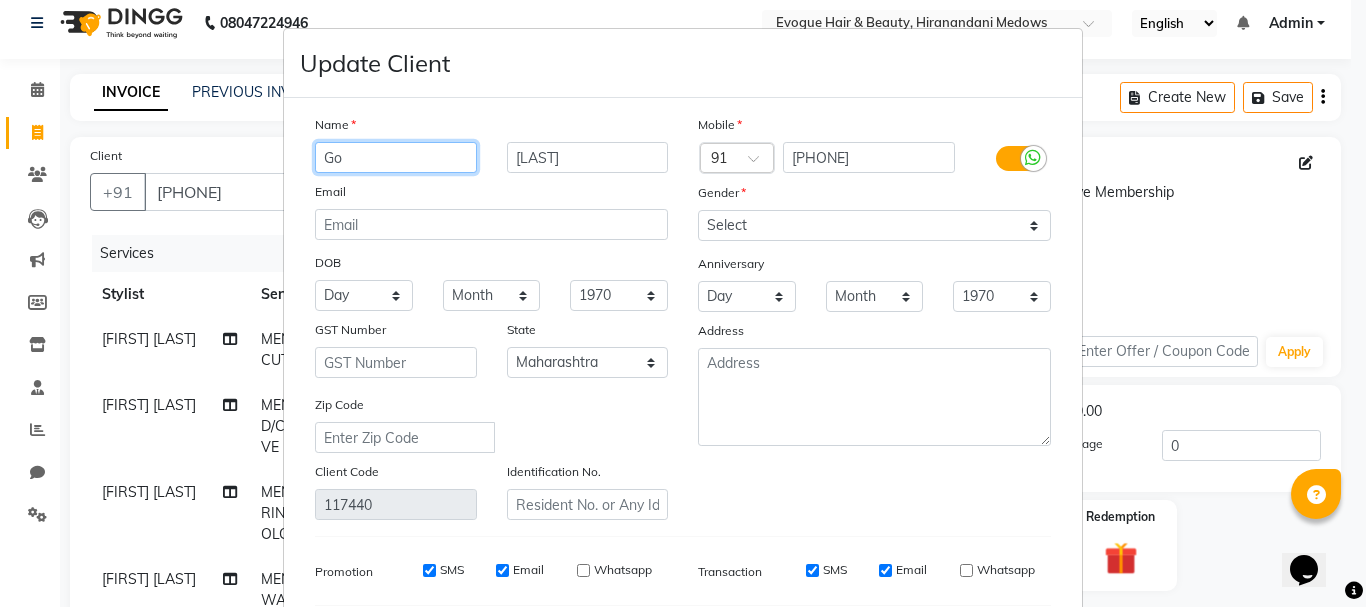 type on "G" 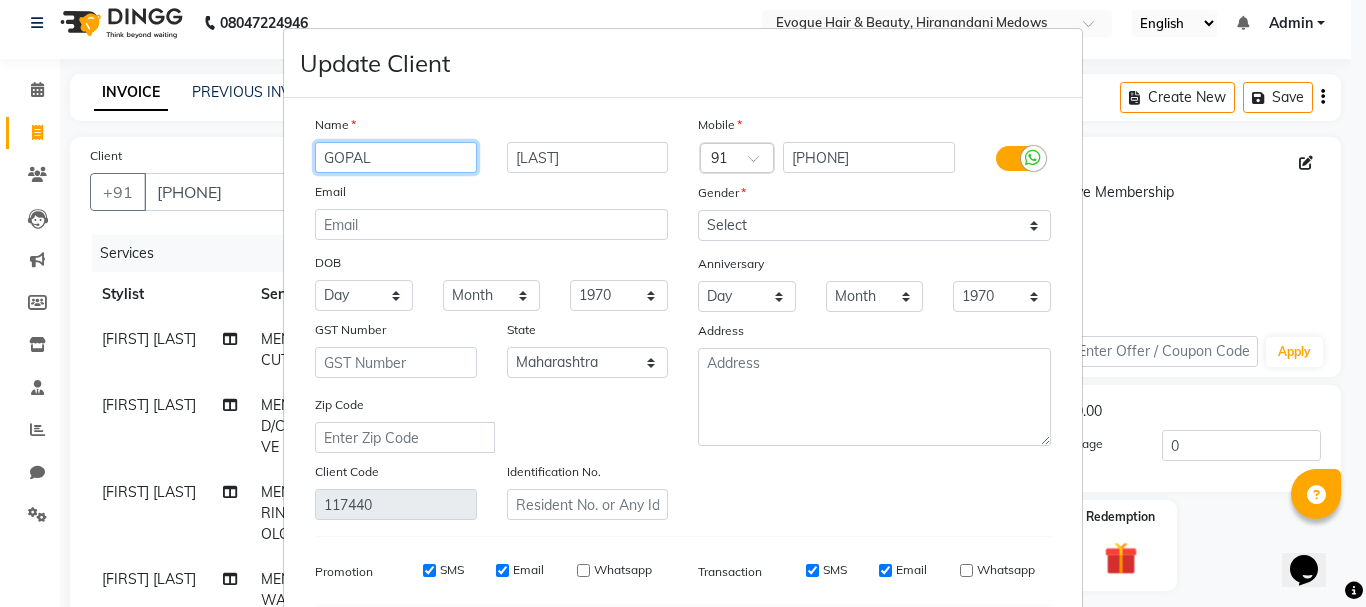 type on "GOPAL" 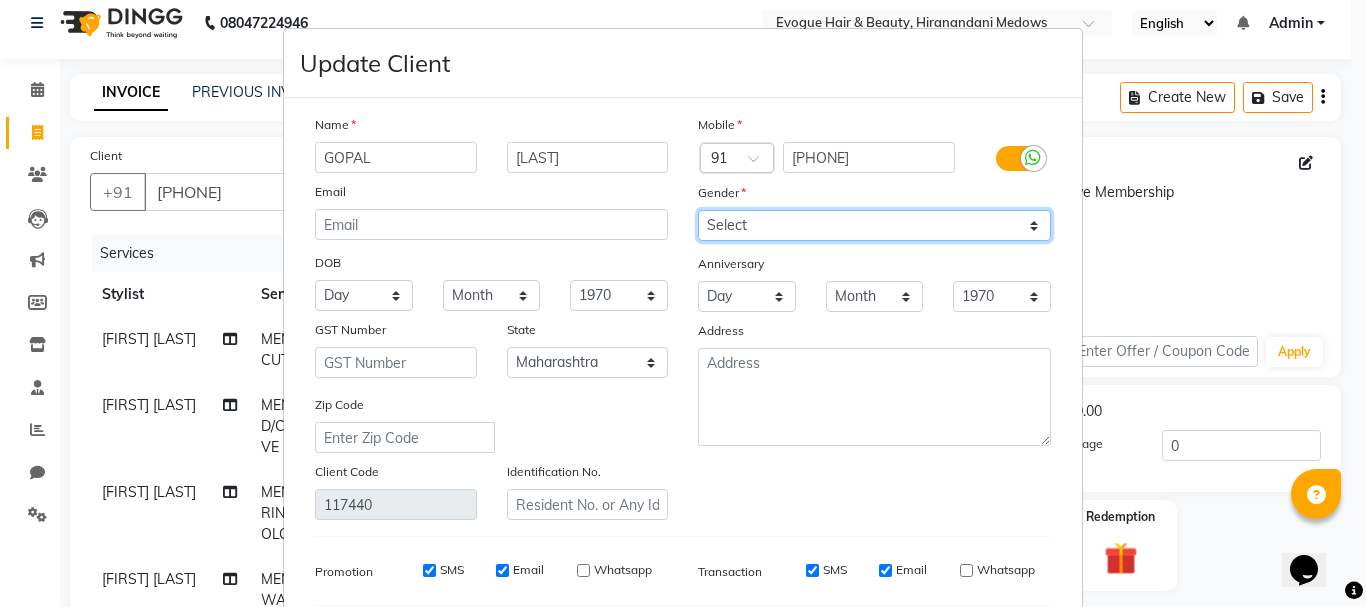 click on "Select Male Female Other Prefer Not To Say" at bounding box center (874, 225) 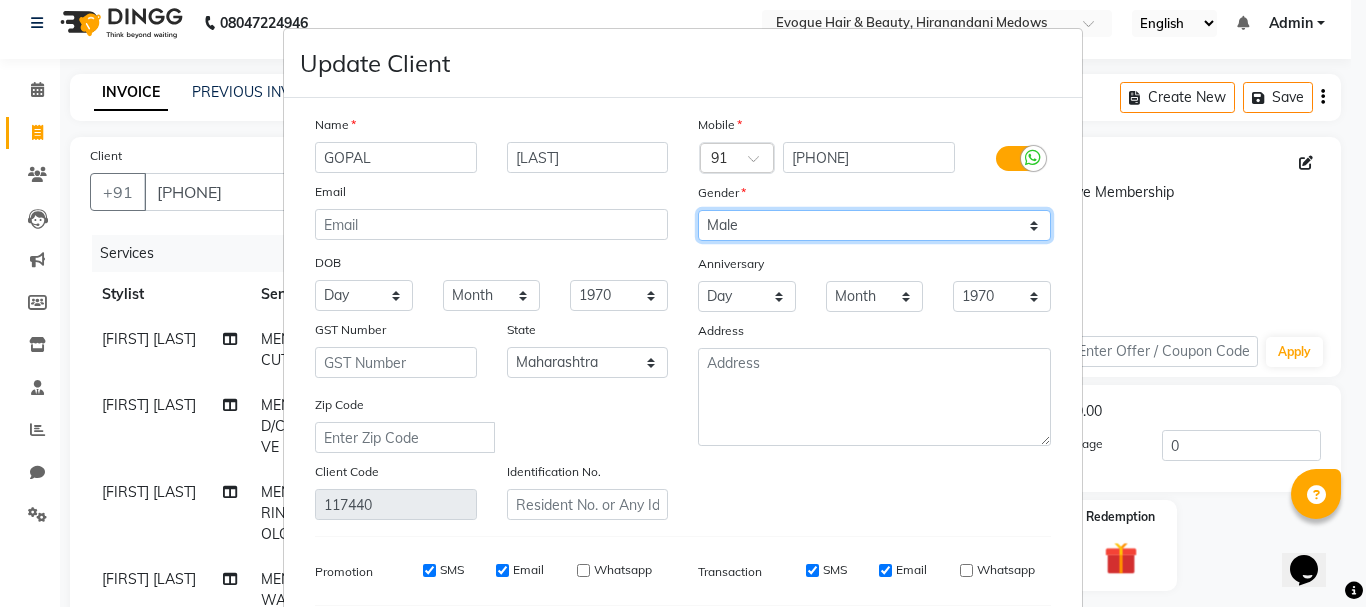 click on "Select Male Female Other Prefer Not To Say" at bounding box center [874, 225] 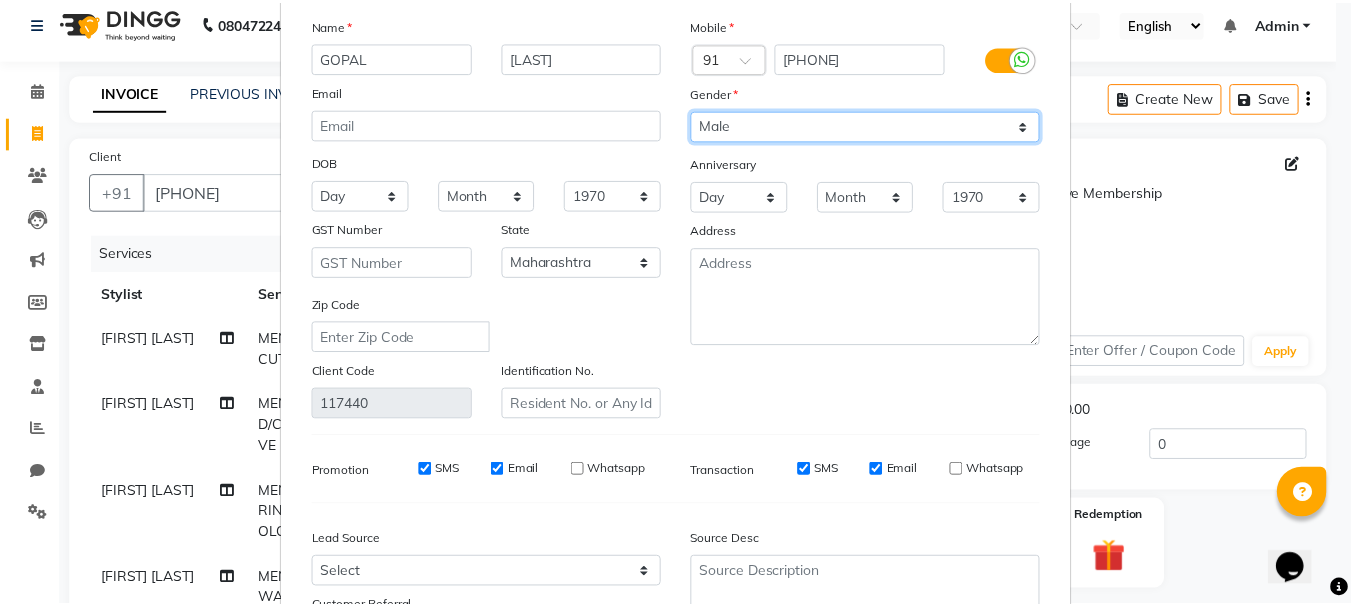 scroll, scrollTop: 280, scrollLeft: 0, axis: vertical 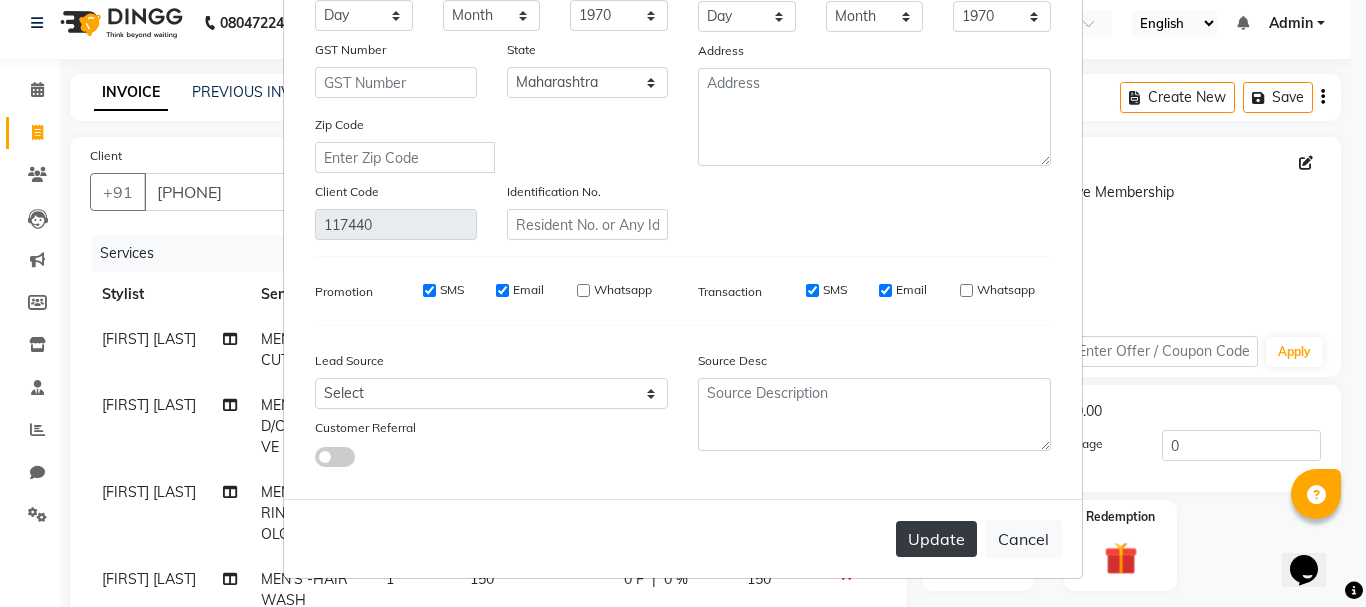 click on "Update" at bounding box center (936, 539) 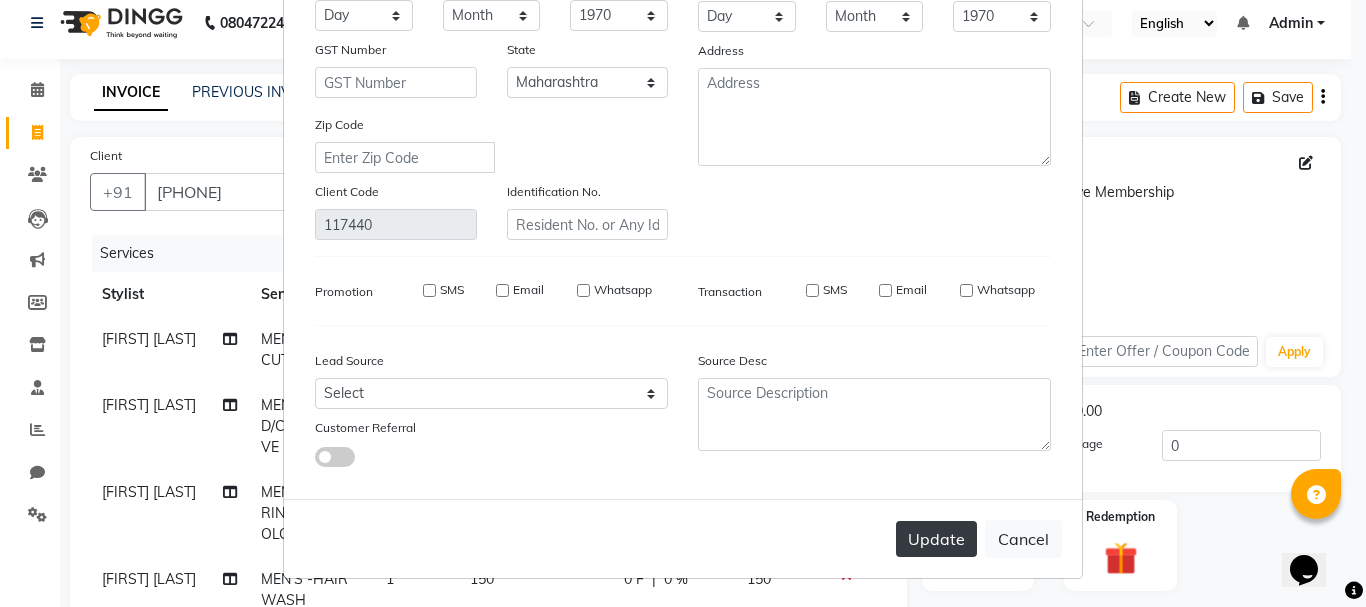 type 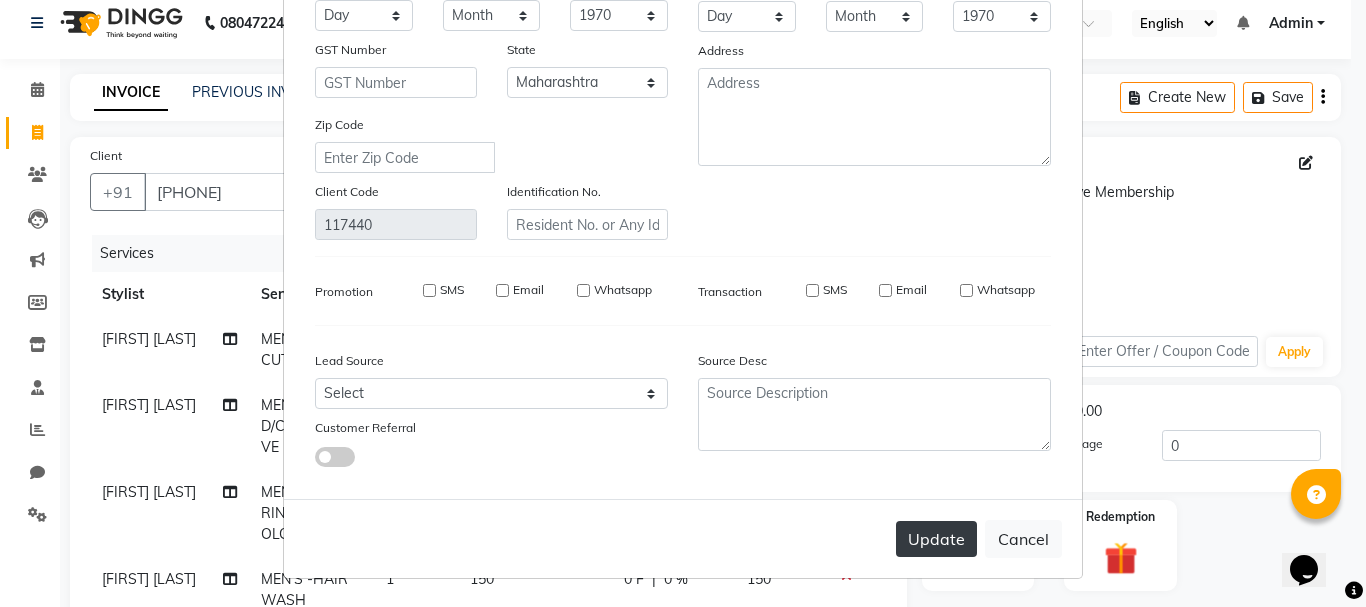 type 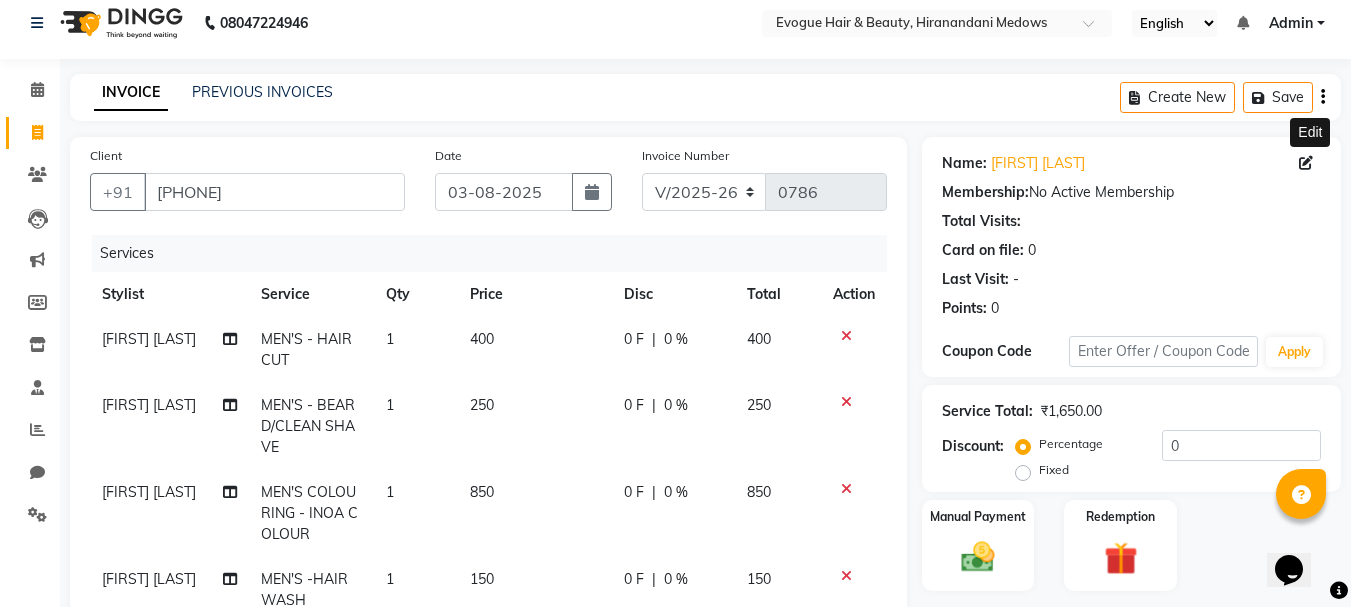 click on "Manual Payment" 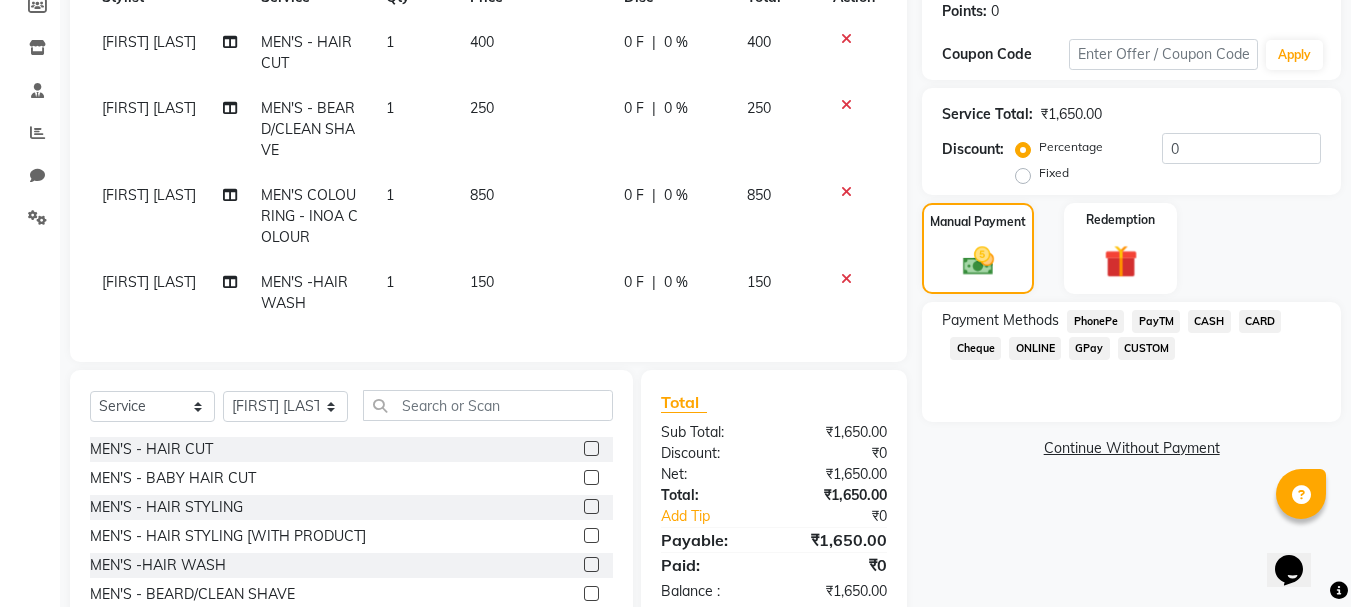 scroll, scrollTop: 313, scrollLeft: 0, axis: vertical 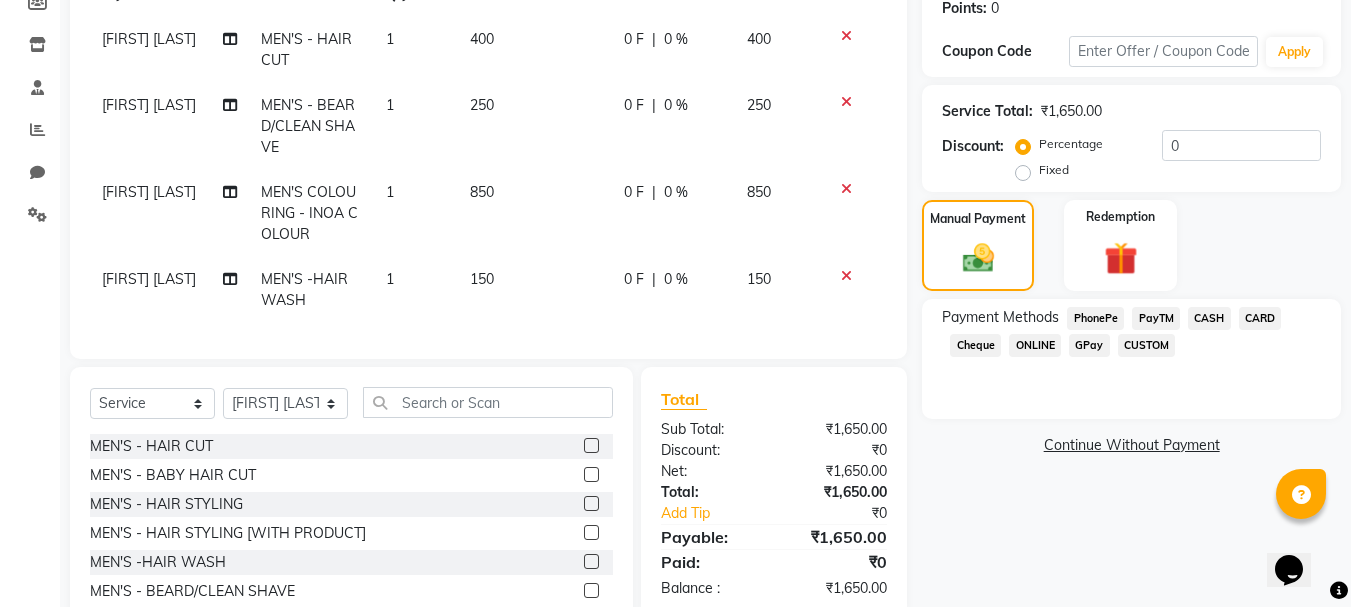 click on "CASH" 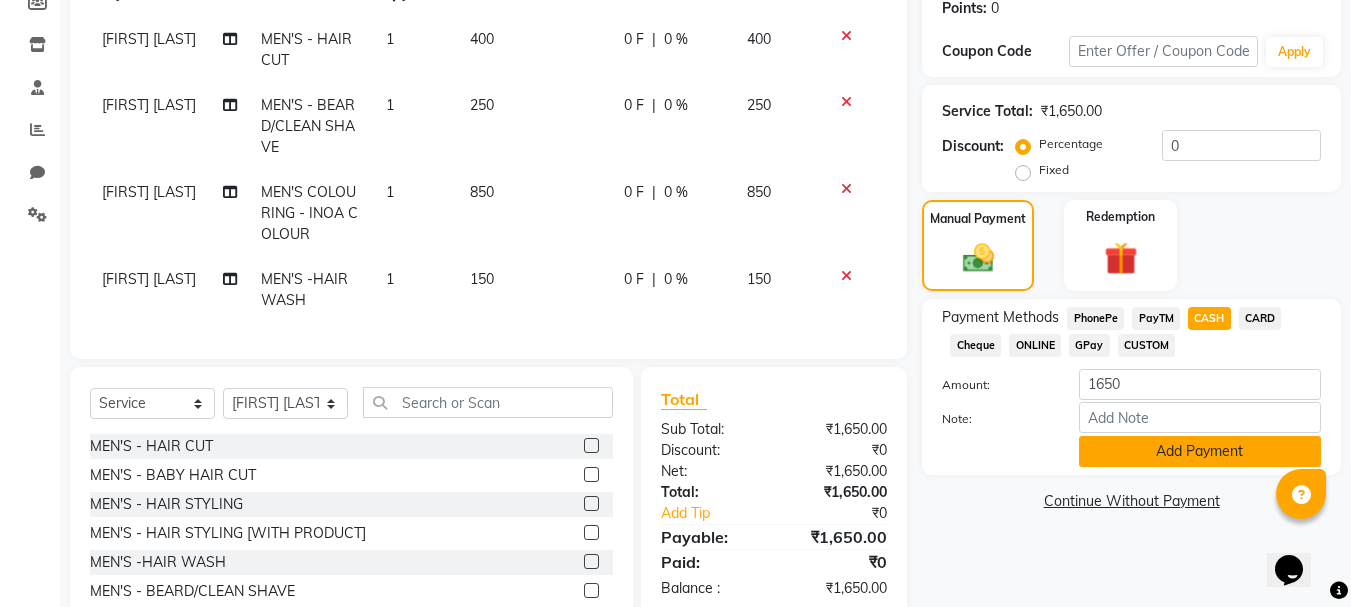 click on "Add Payment" 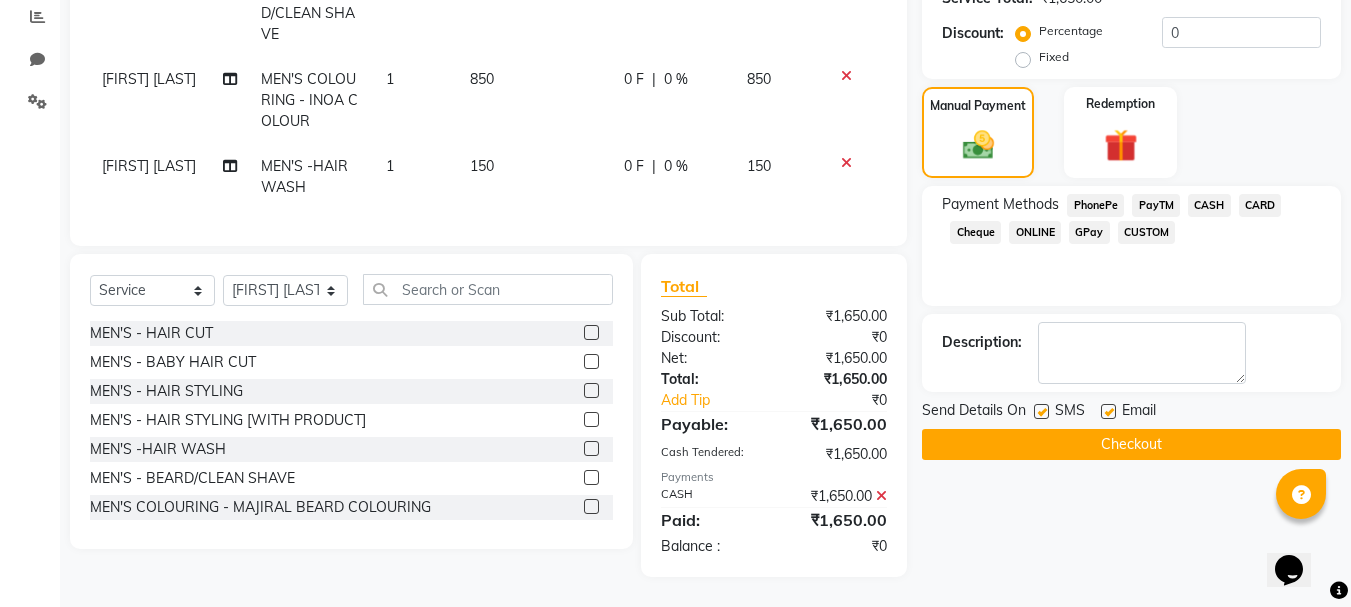 scroll, scrollTop: 441, scrollLeft: 0, axis: vertical 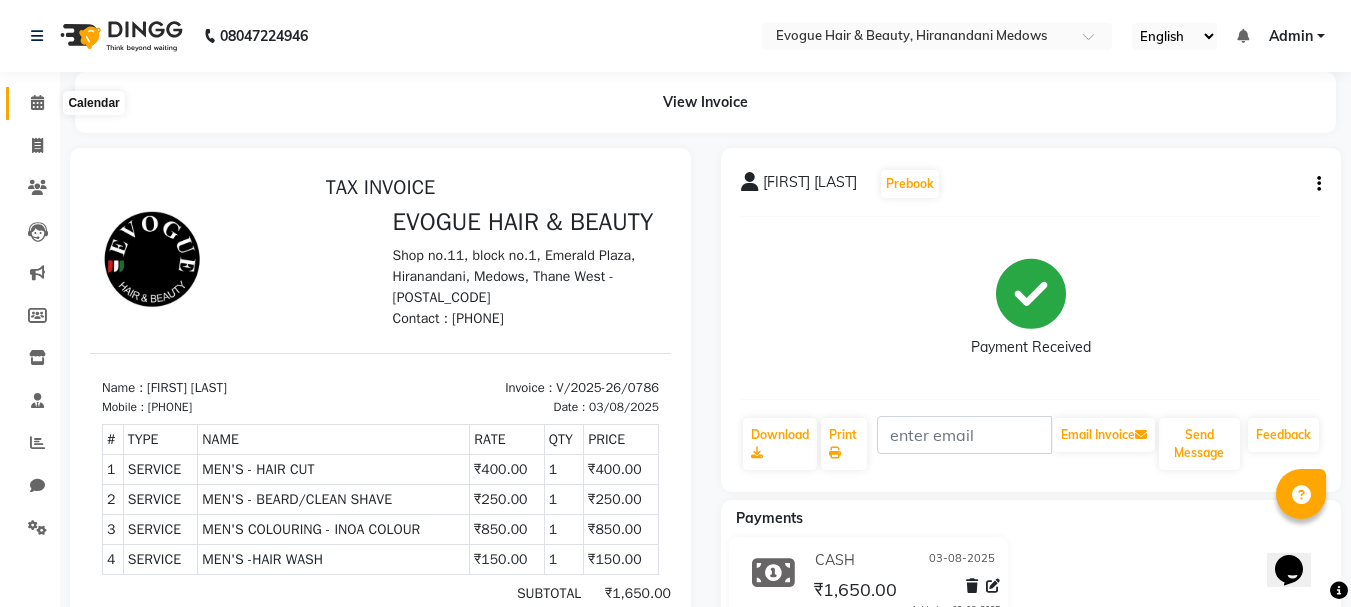 click 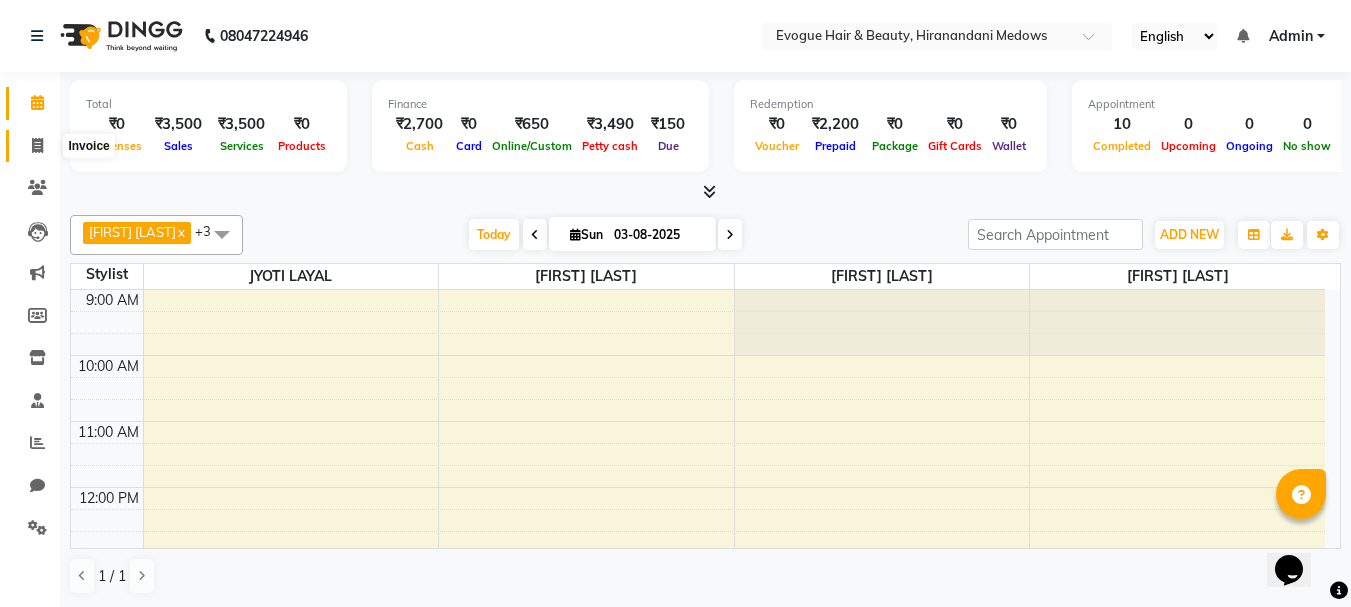 click 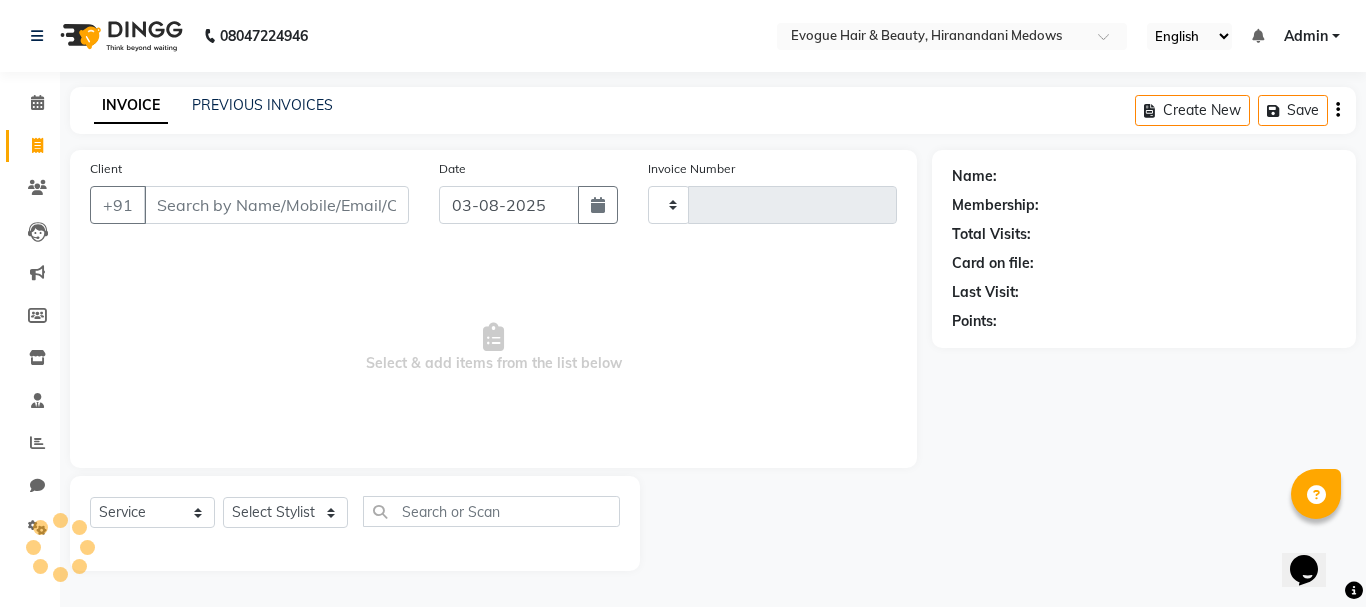 type on "0787" 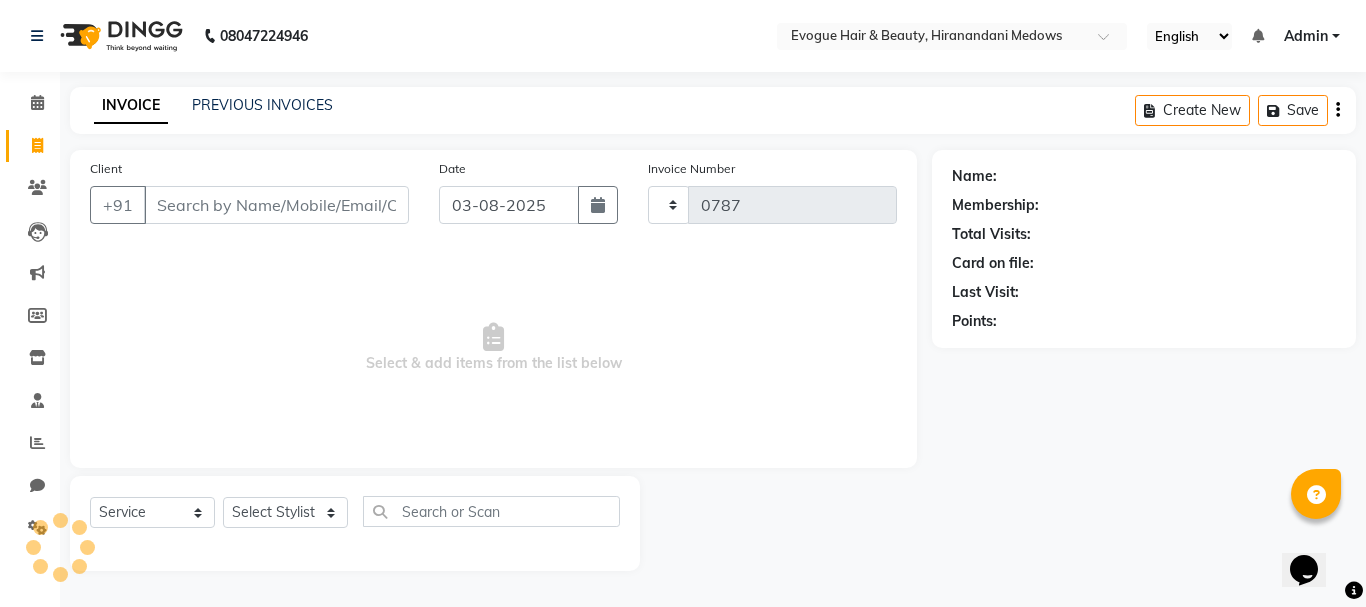 select on "746" 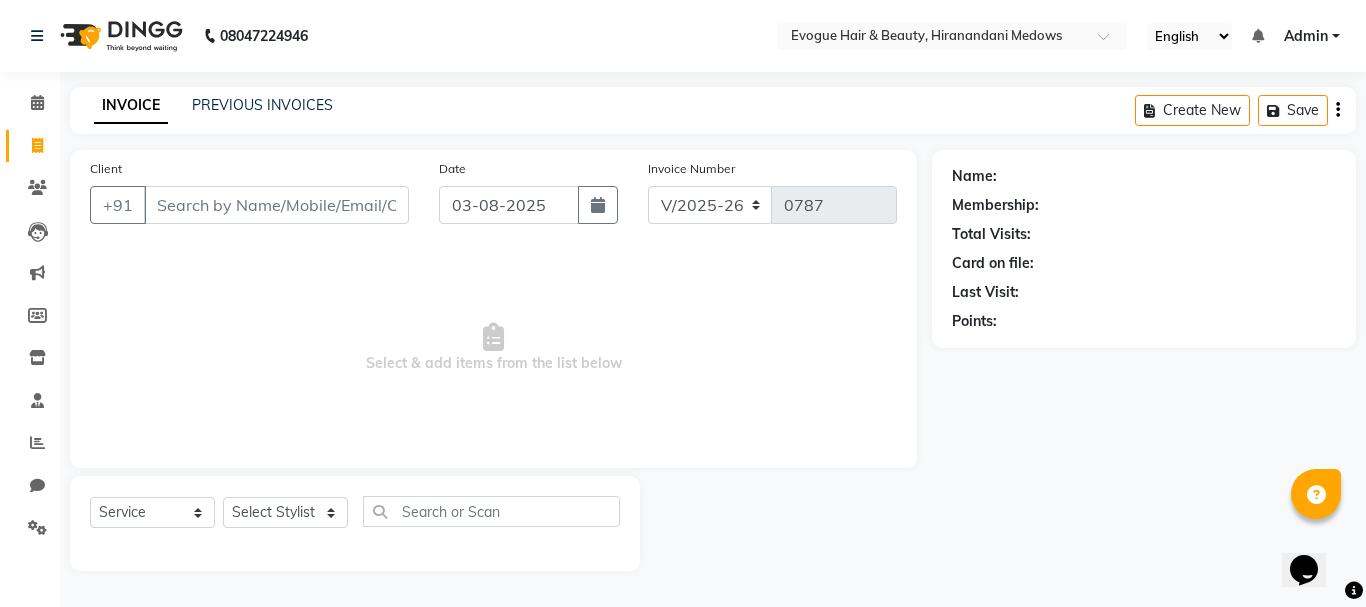 click on "Client" at bounding box center [276, 205] 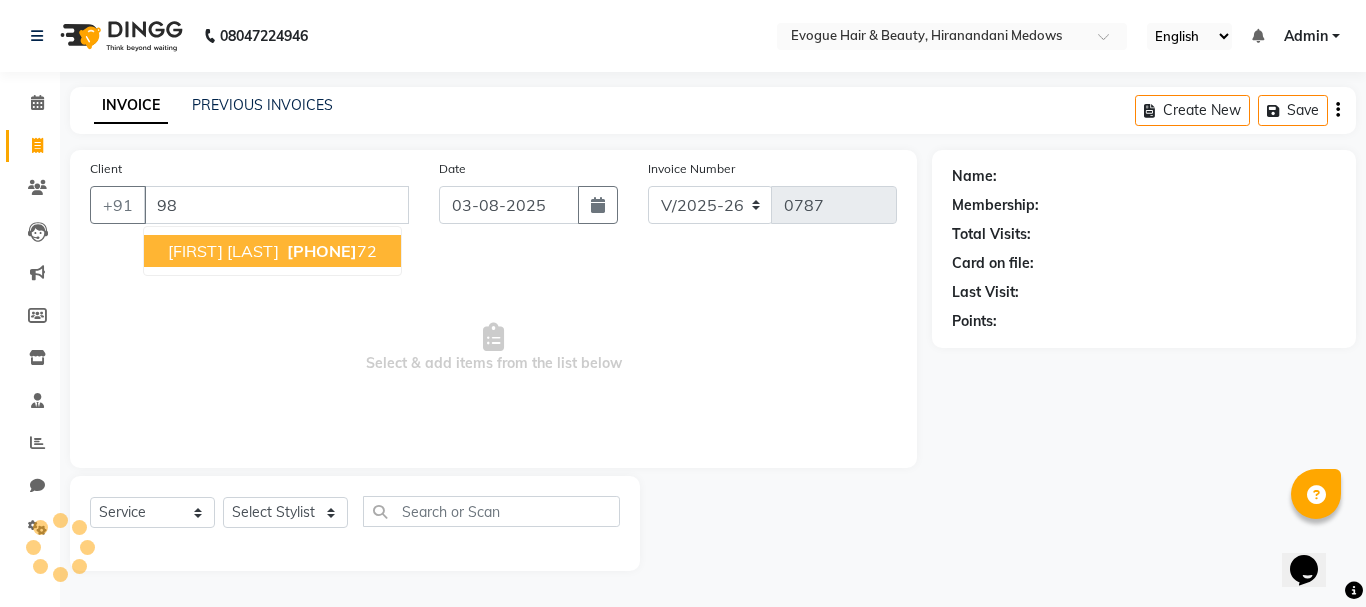 type on "9" 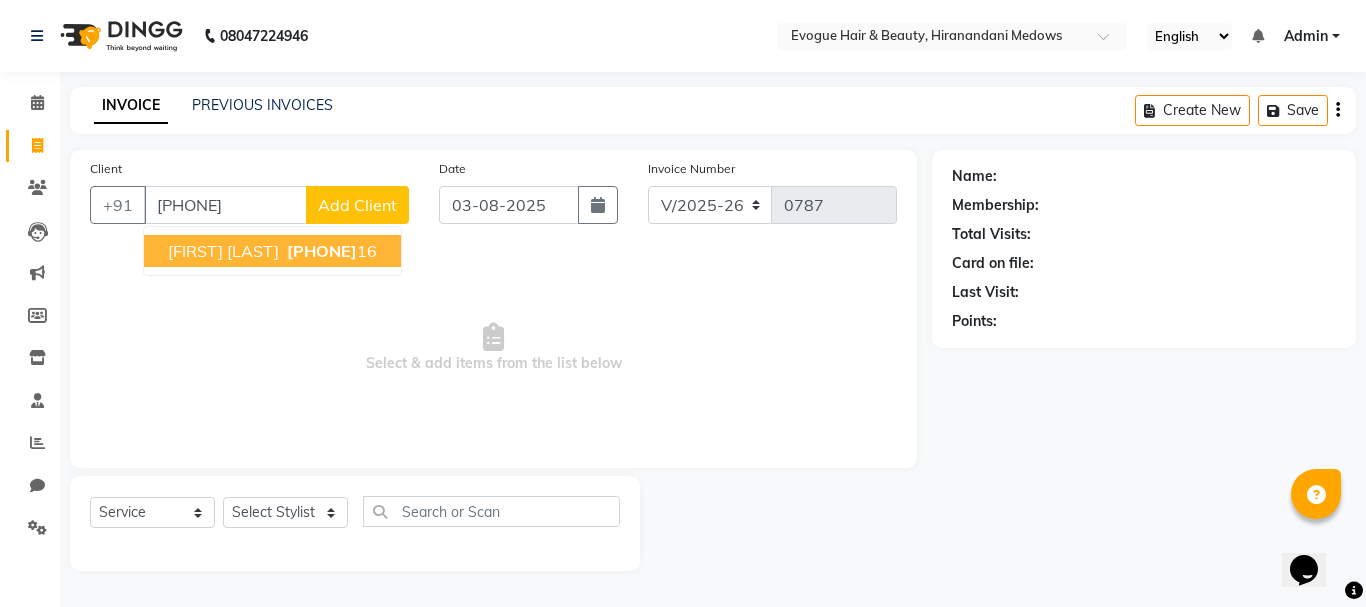 click on "[FIRST] [LAST]" at bounding box center [223, 251] 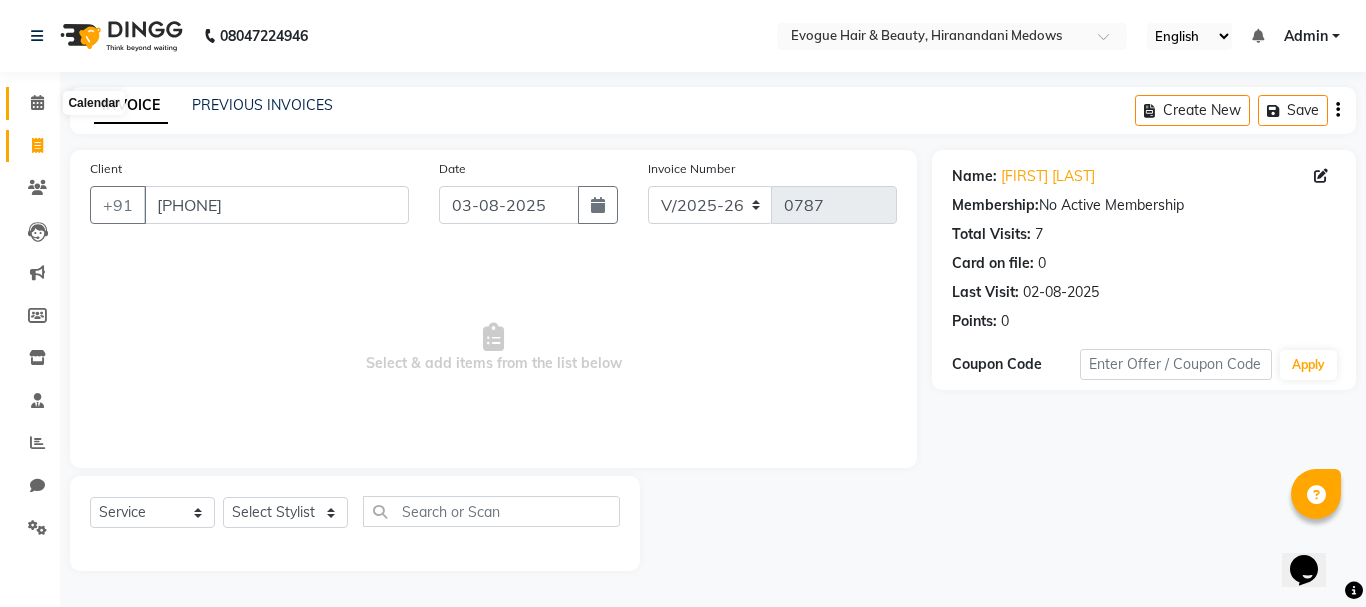 click 